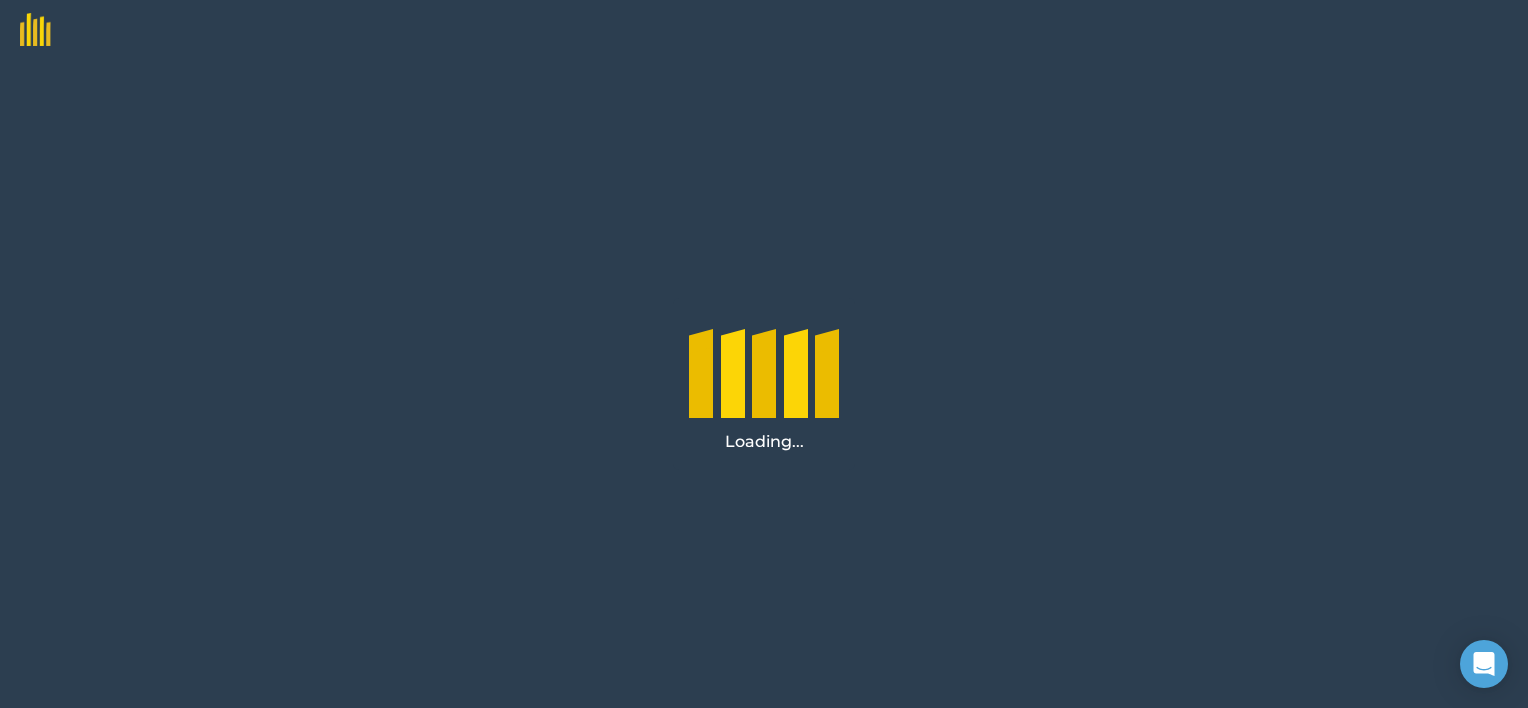 scroll, scrollTop: 0, scrollLeft: 0, axis: both 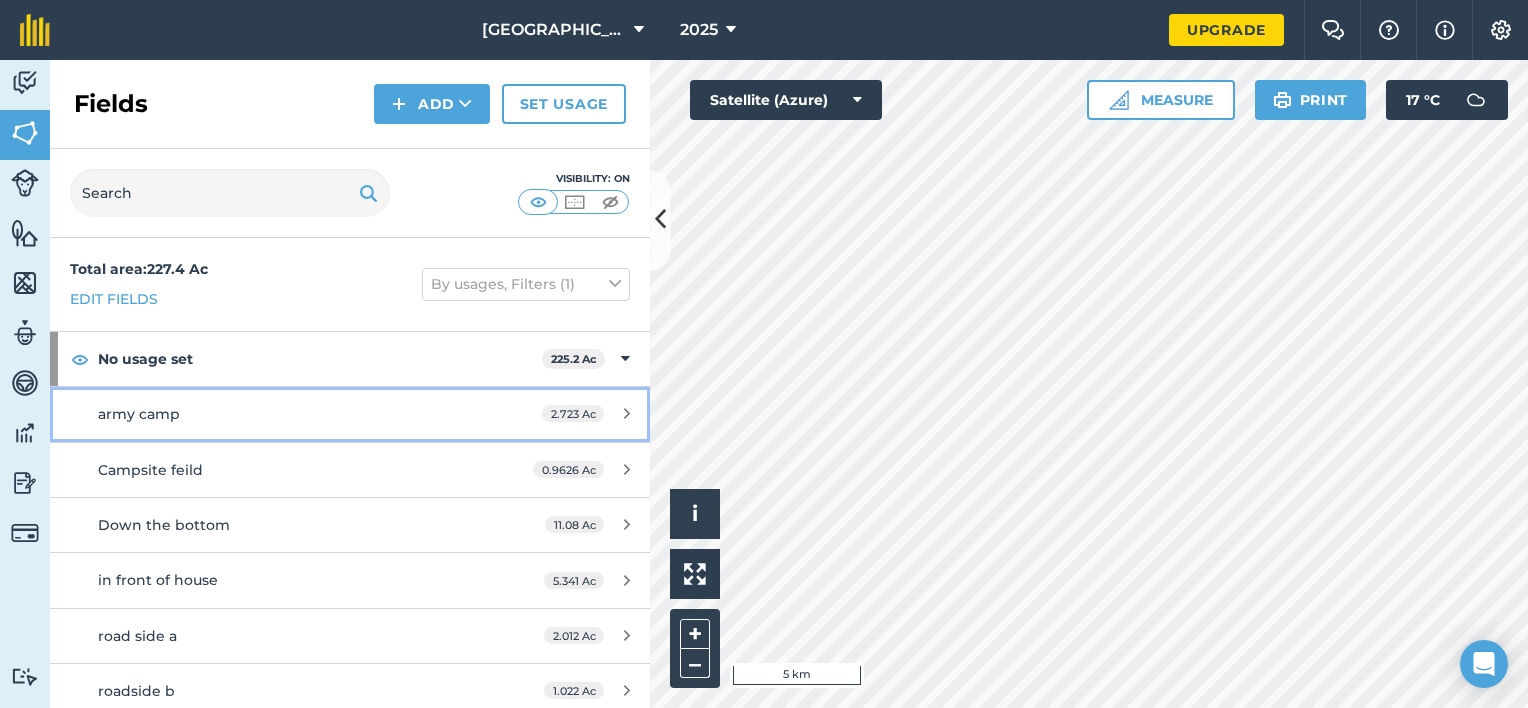click on "army camp" at bounding box center (286, 414) 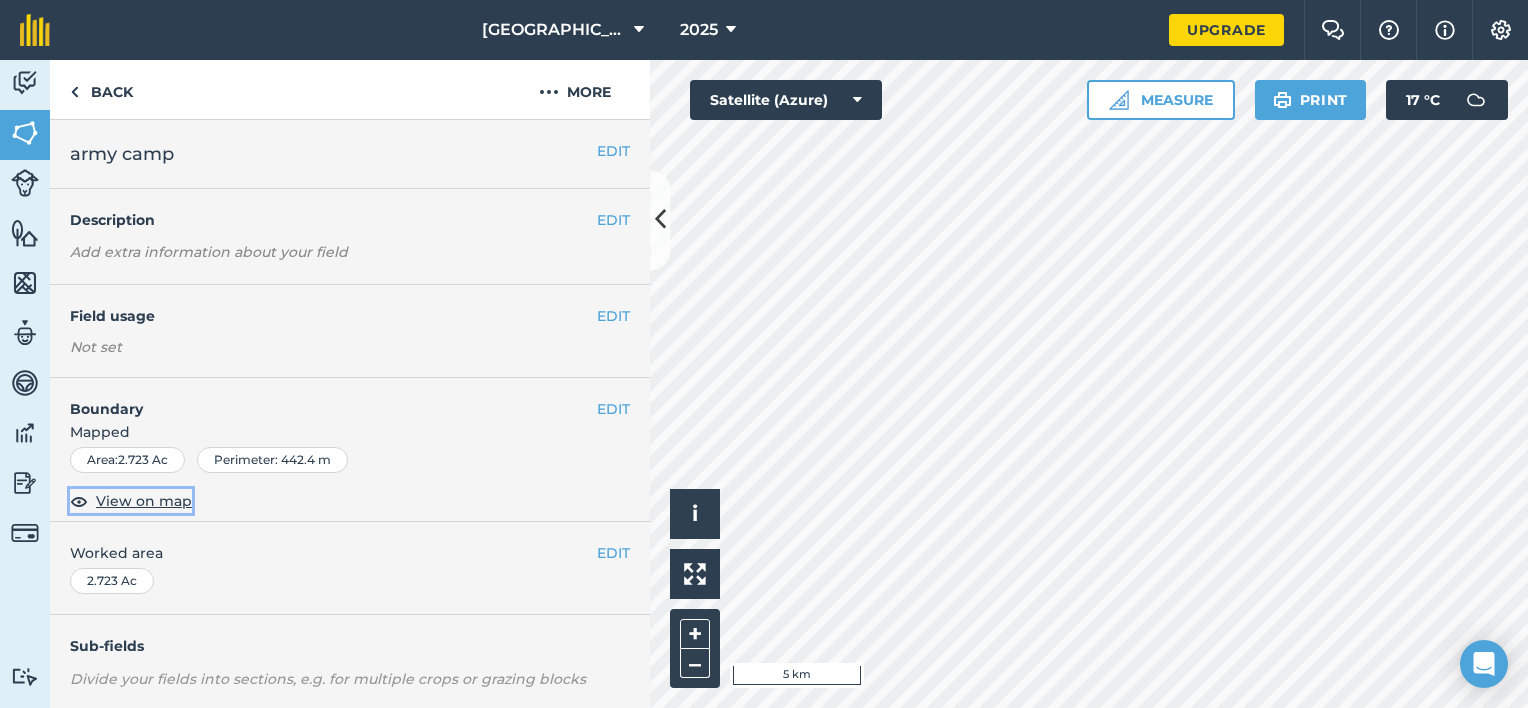 click on "View on map" at bounding box center (144, 501) 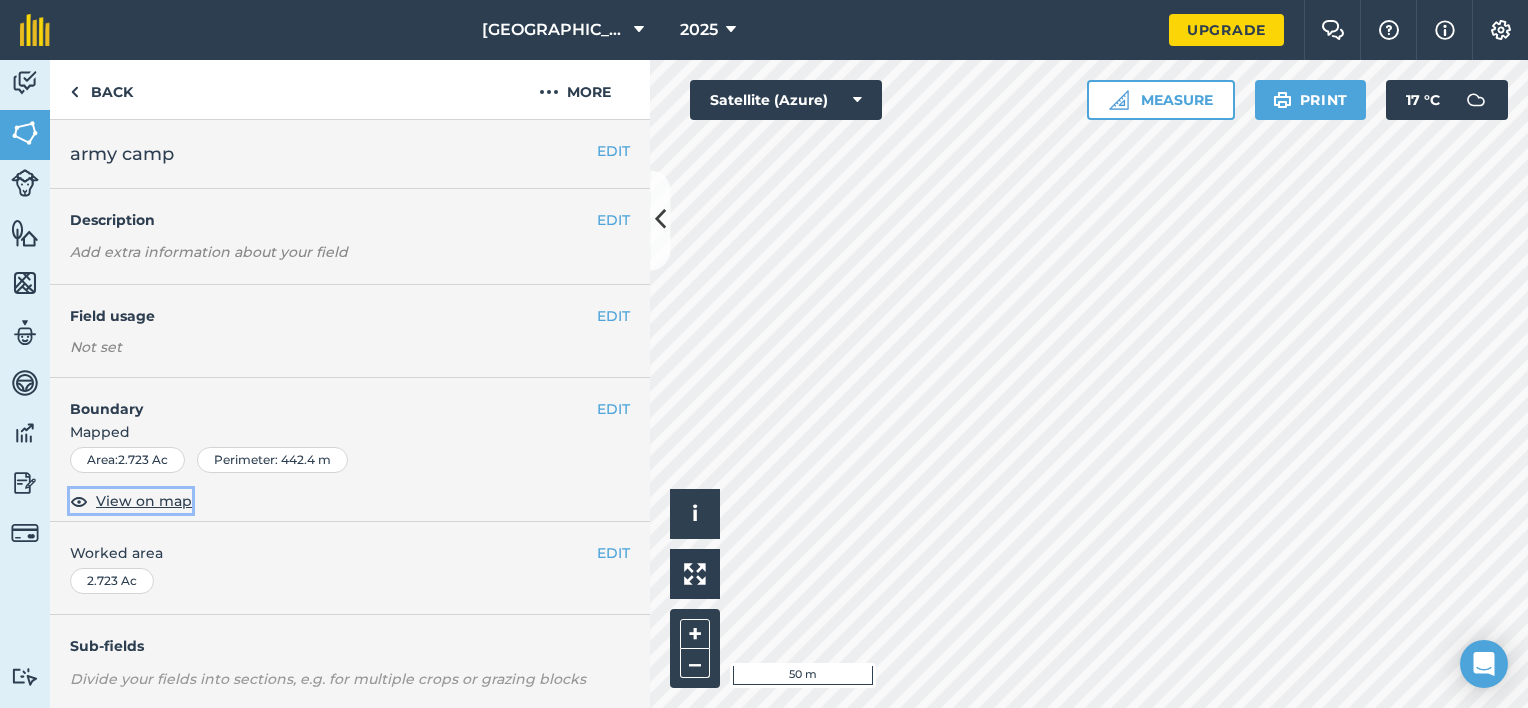 scroll, scrollTop: 0, scrollLeft: 0, axis: both 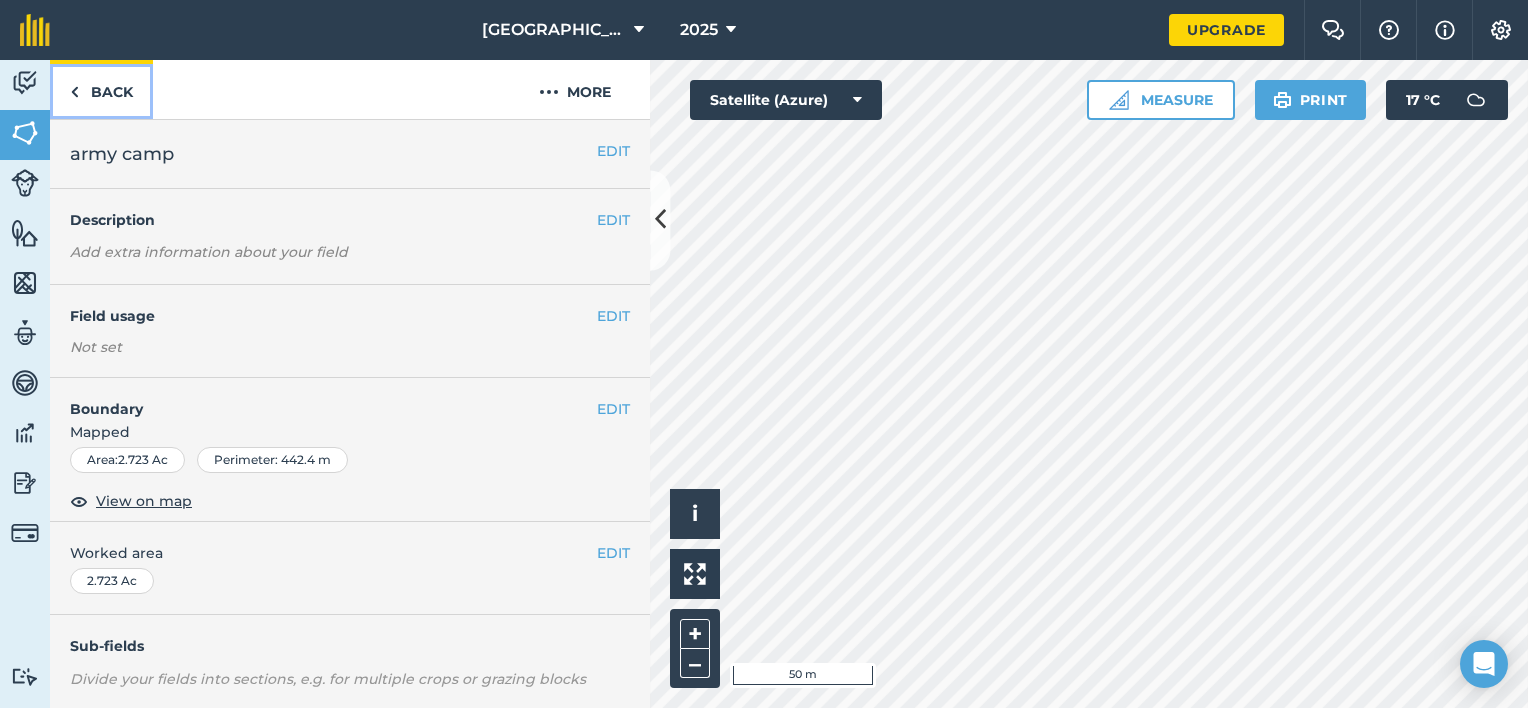 click at bounding box center (74, 92) 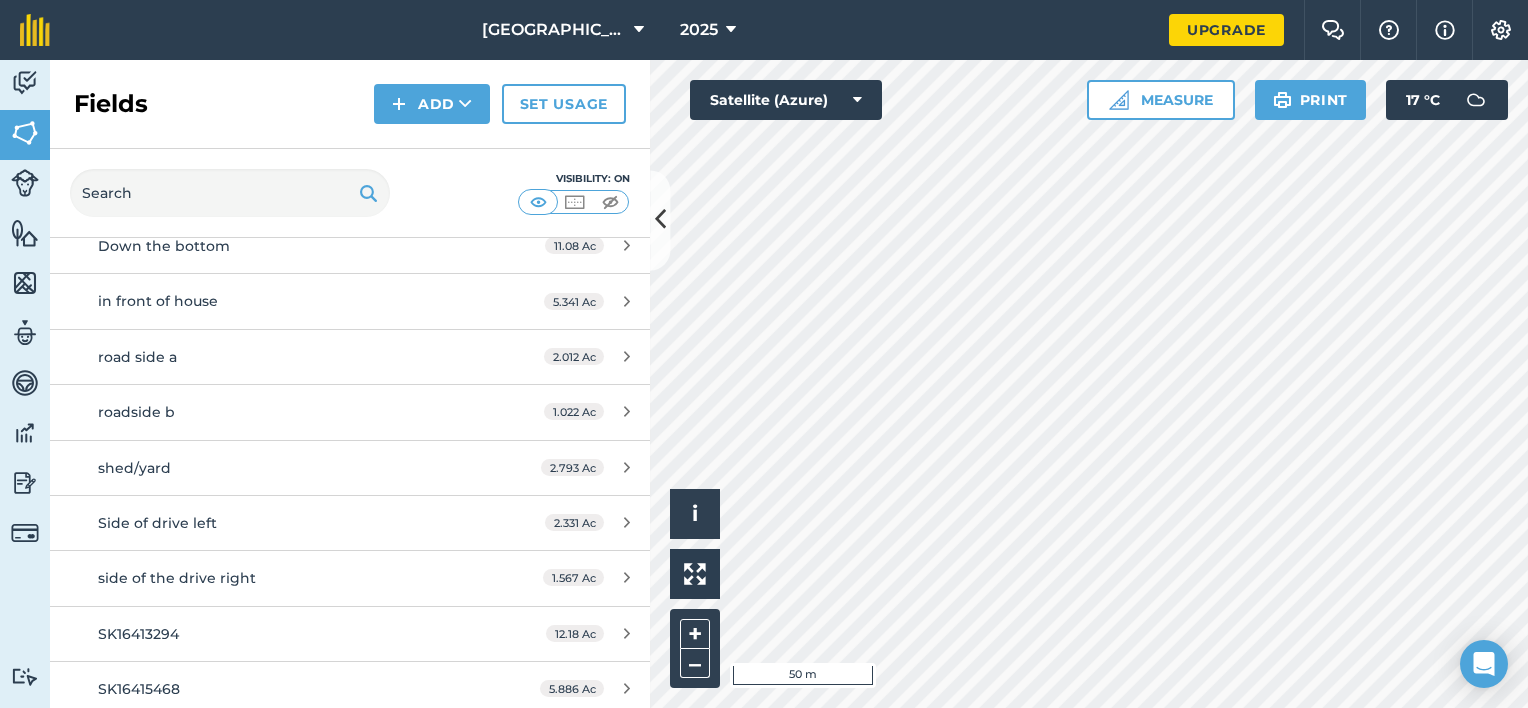 scroll, scrollTop: 300, scrollLeft: 0, axis: vertical 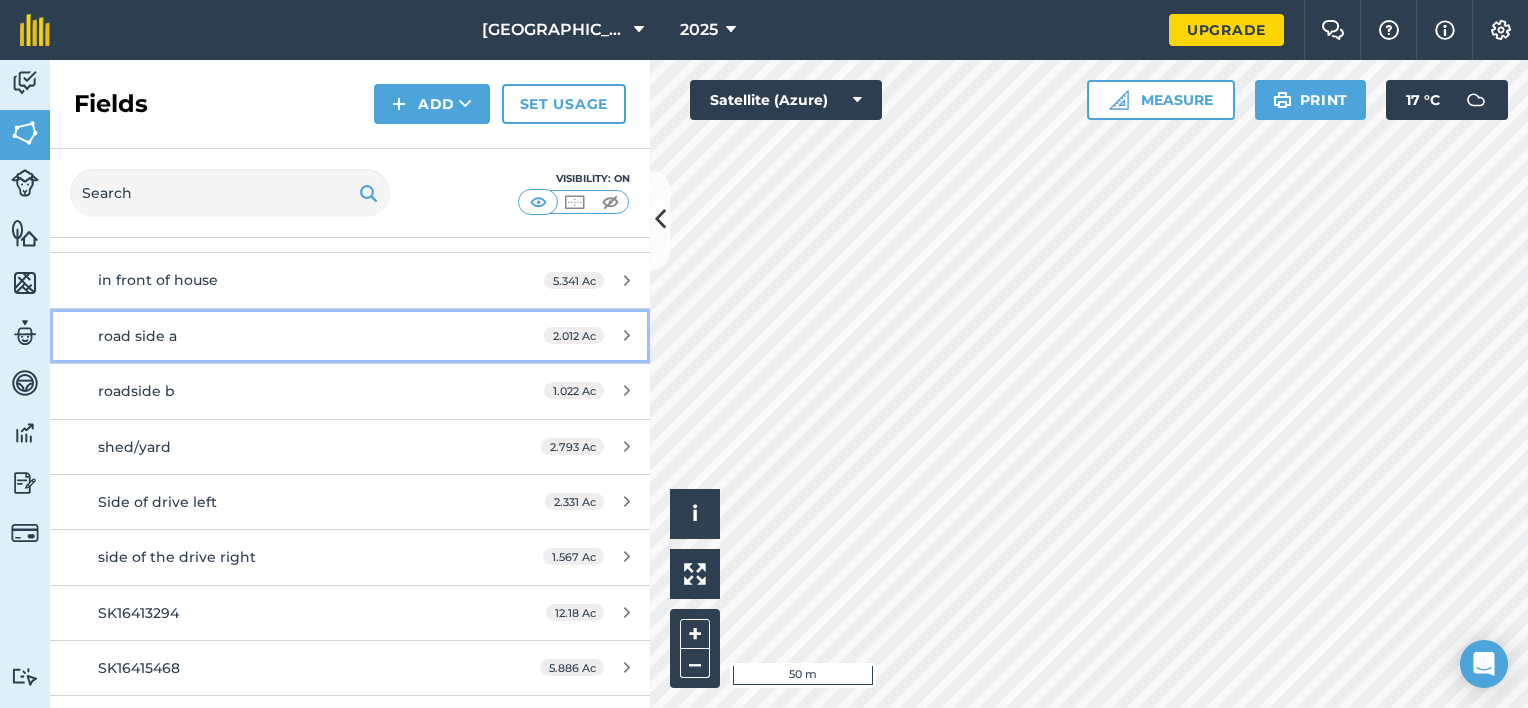 click on "road side a" at bounding box center [137, 336] 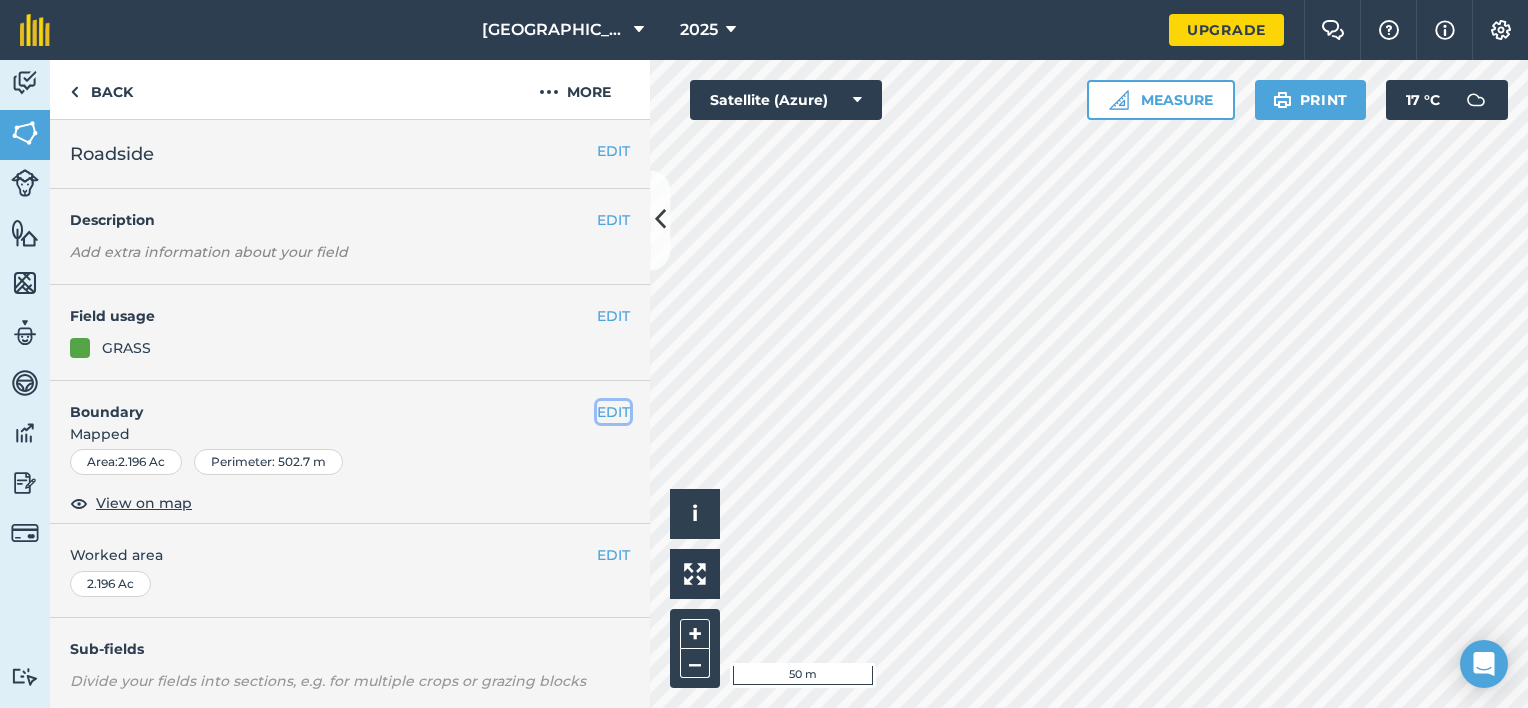 click on "EDIT" at bounding box center (613, 412) 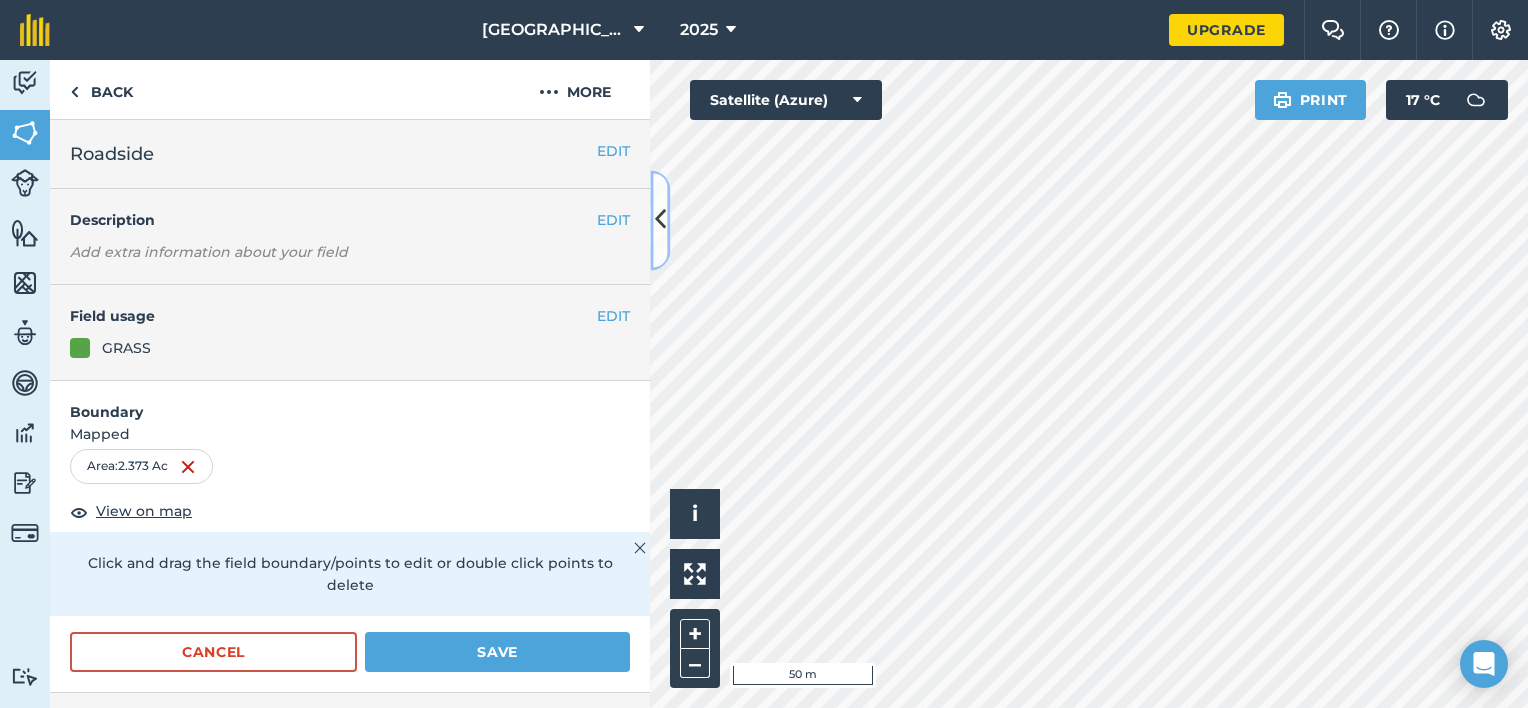 drag, startPoint x: 659, startPoint y: 204, endPoint x: 629, endPoint y: 209, distance: 30.413813 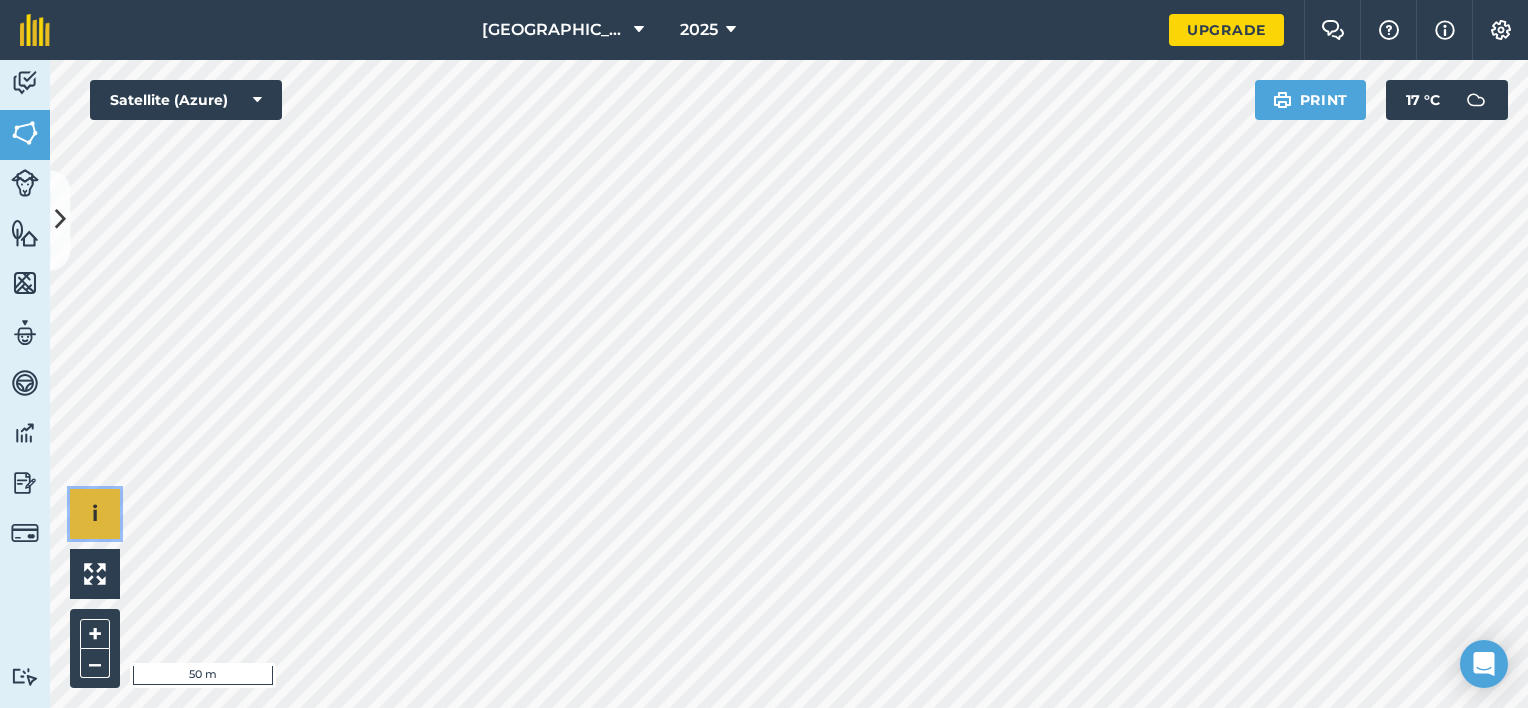 click on "i" at bounding box center (95, 513) 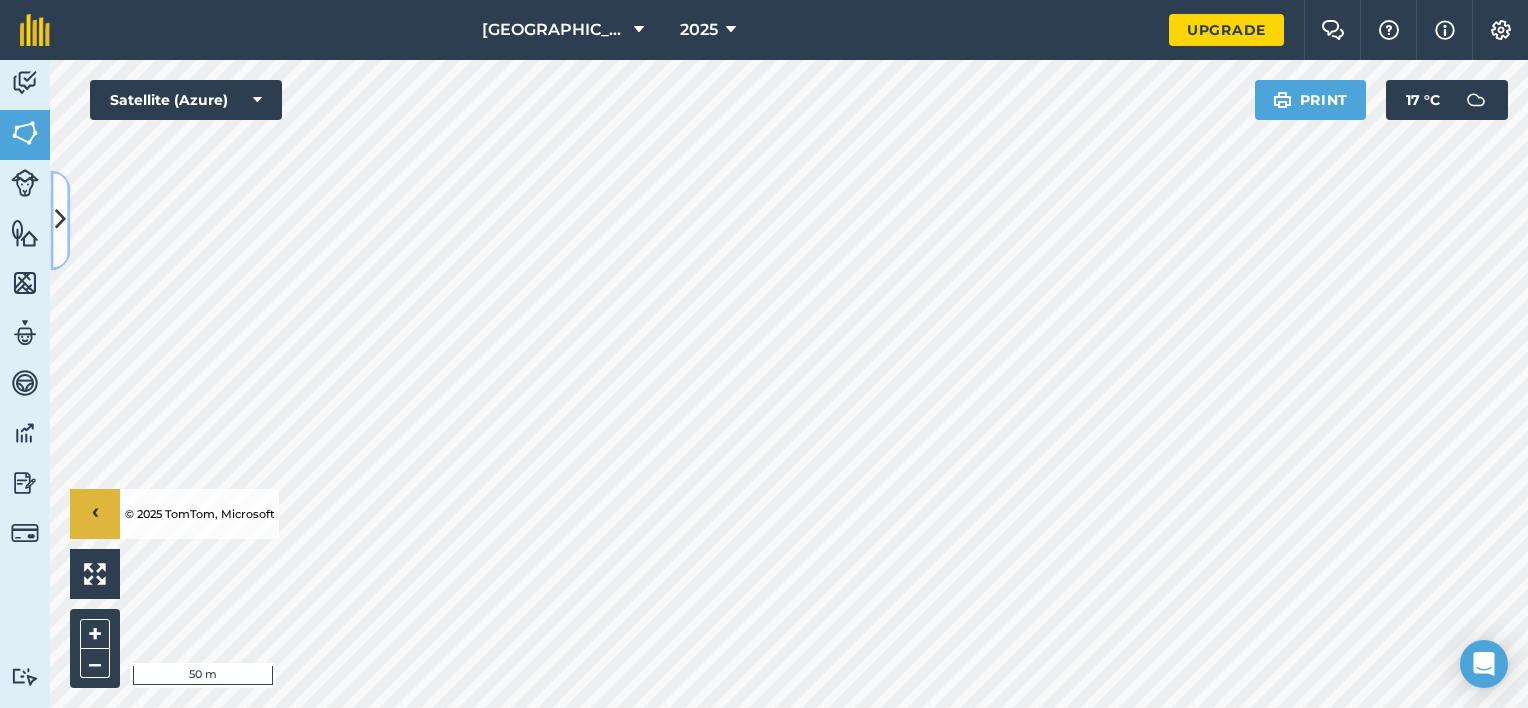 click at bounding box center (60, 220) 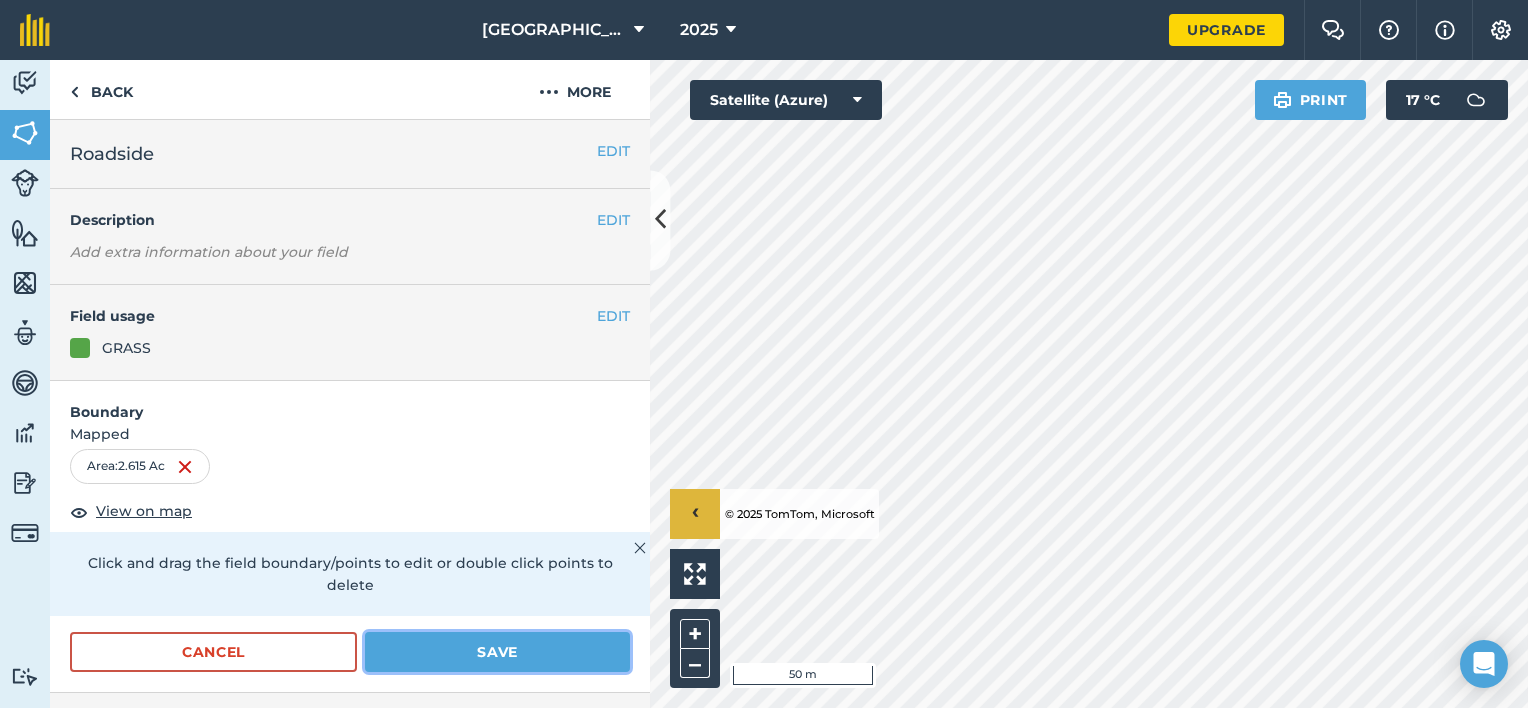click on "Save" at bounding box center [497, 652] 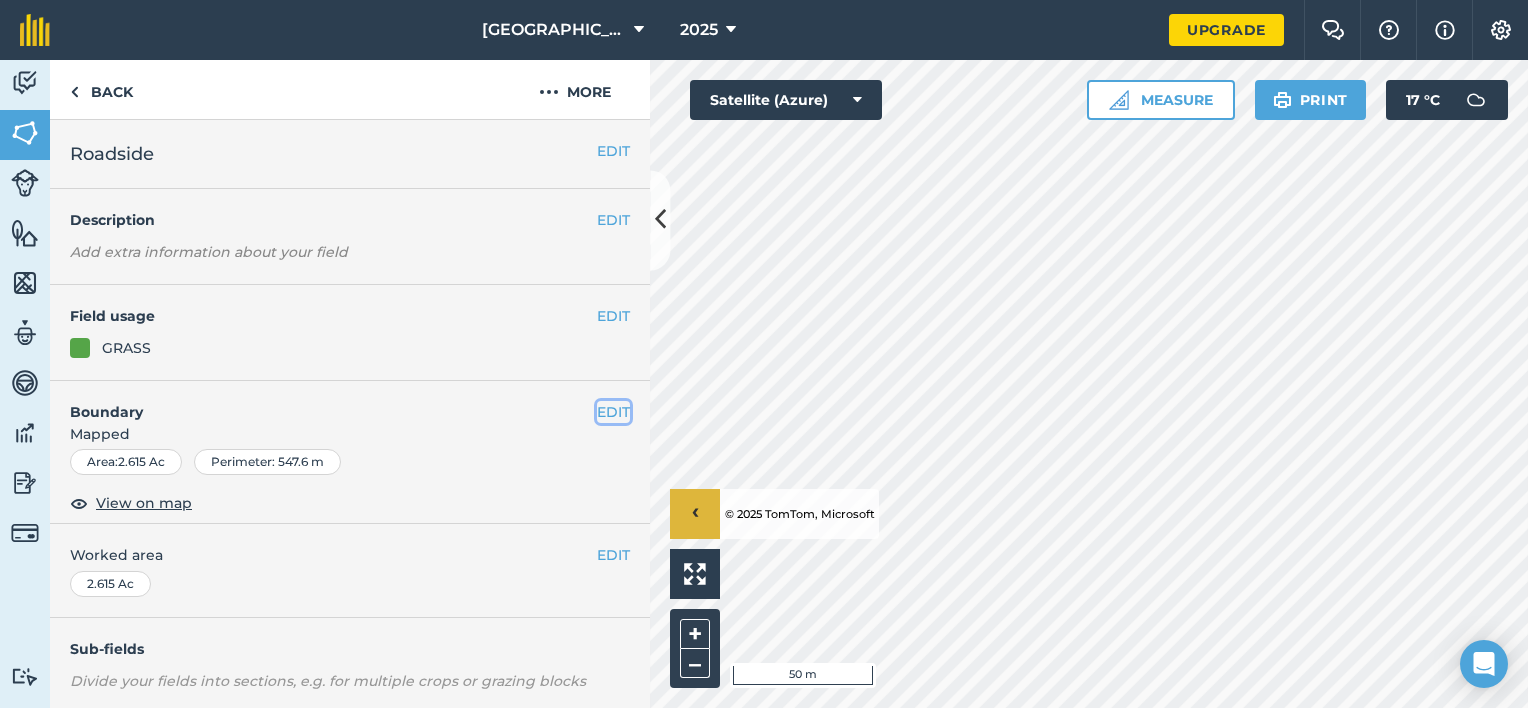 click on "EDIT" at bounding box center [613, 412] 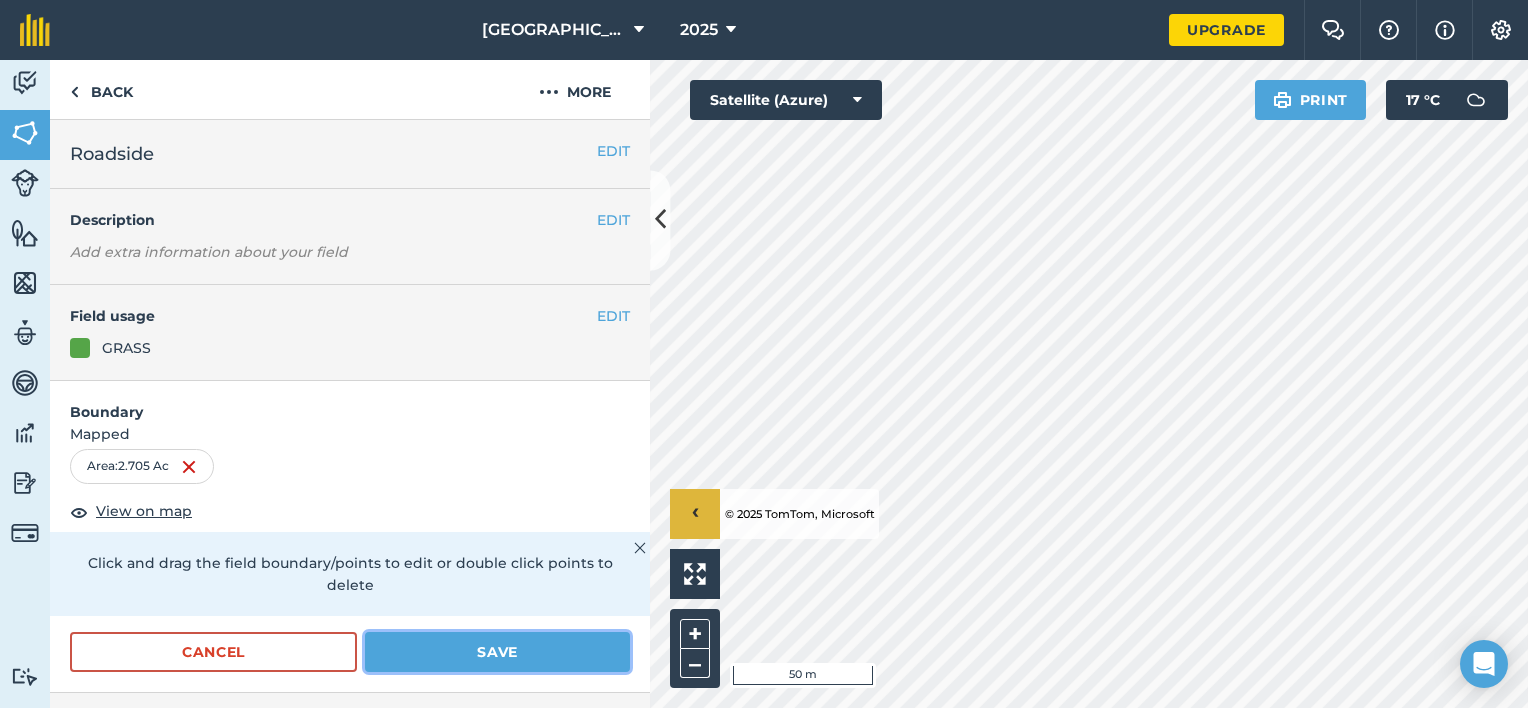 click on "Save" at bounding box center [497, 652] 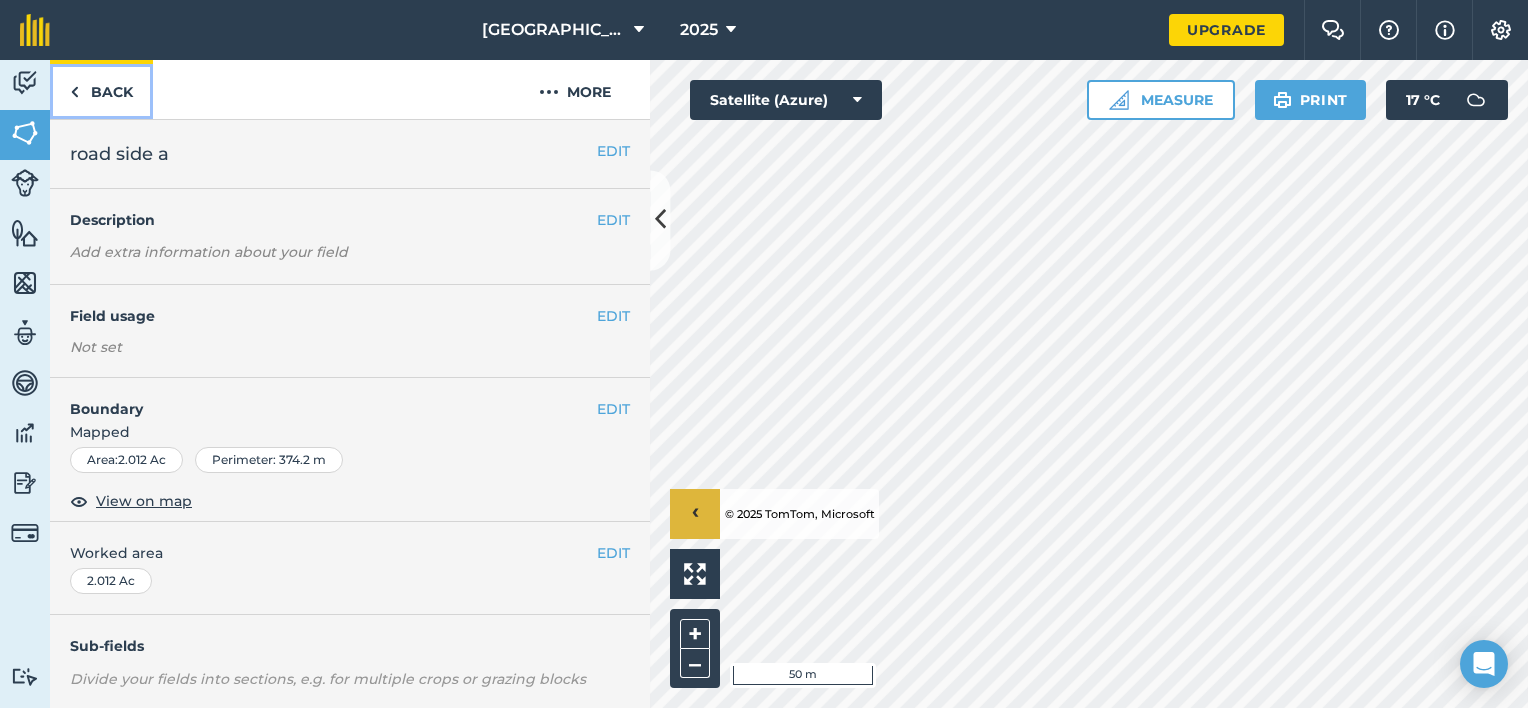 click on "Back" at bounding box center (101, 89) 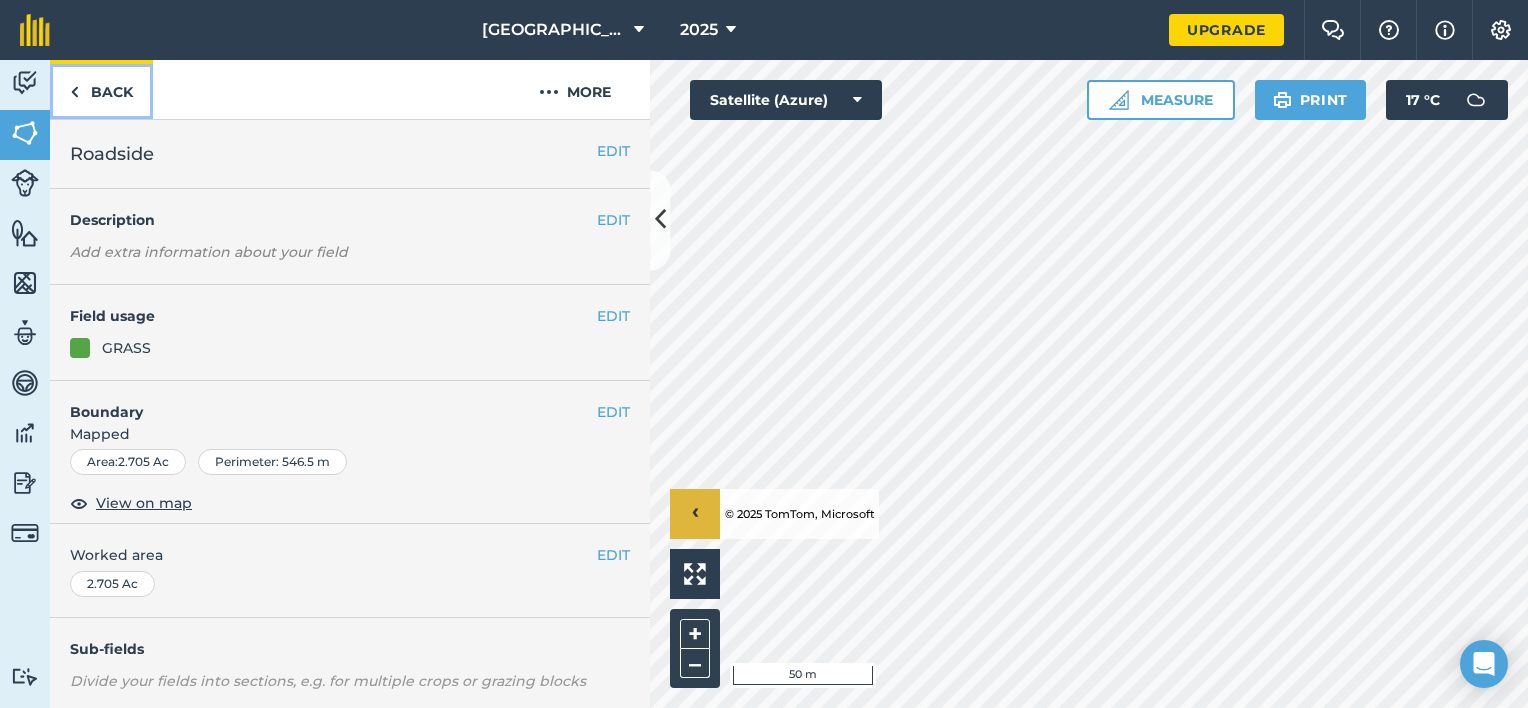 click on "Back" at bounding box center [101, 89] 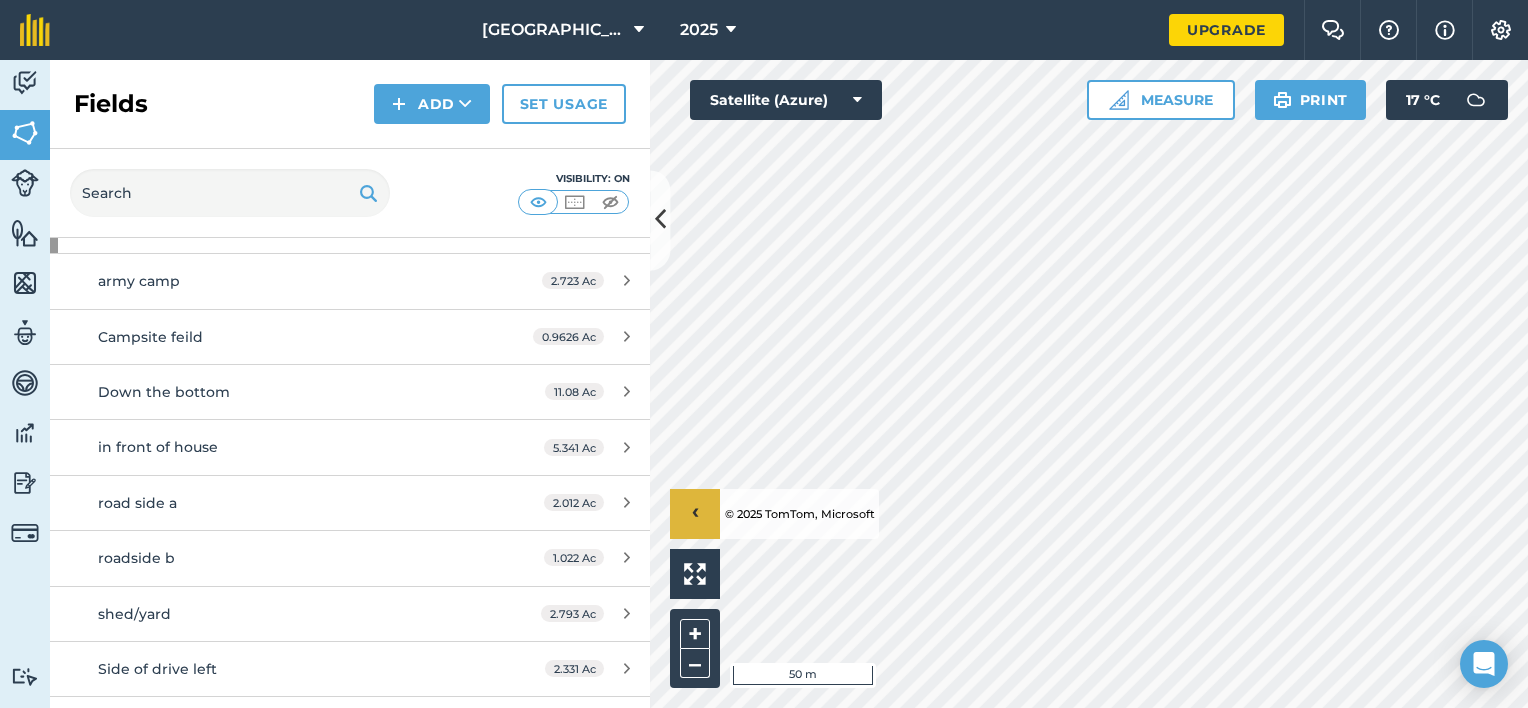scroll, scrollTop: 166, scrollLeft: 0, axis: vertical 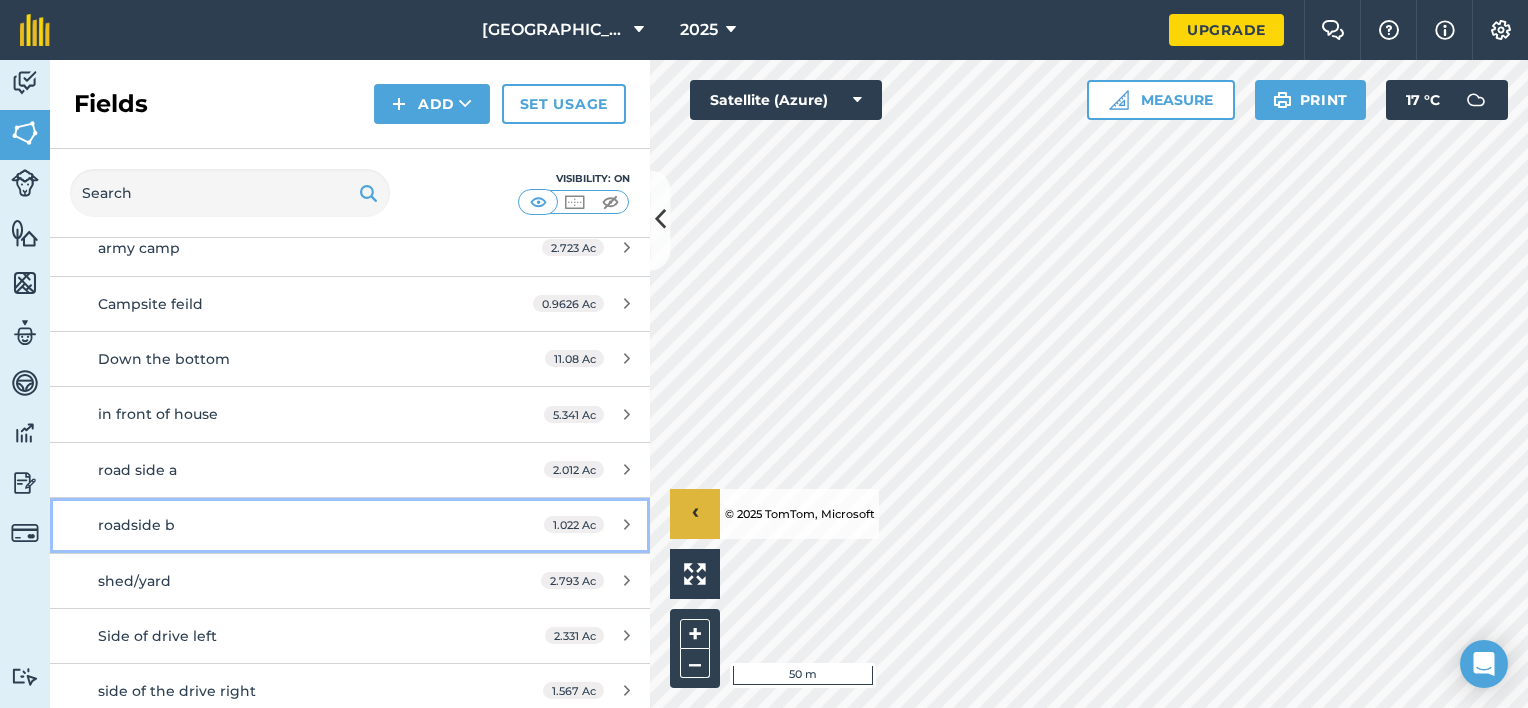 click on "roadside b" at bounding box center [286, 525] 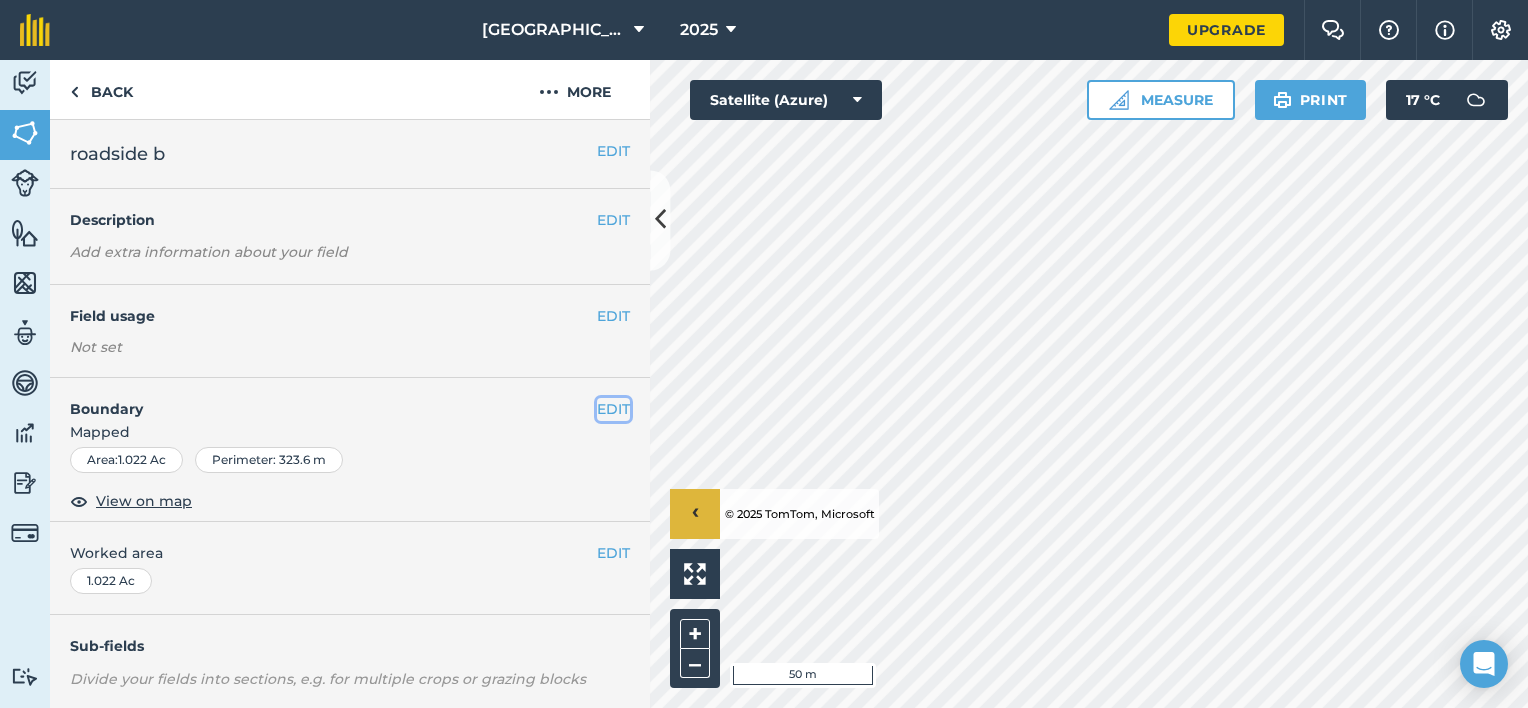 click on "EDIT" at bounding box center (613, 409) 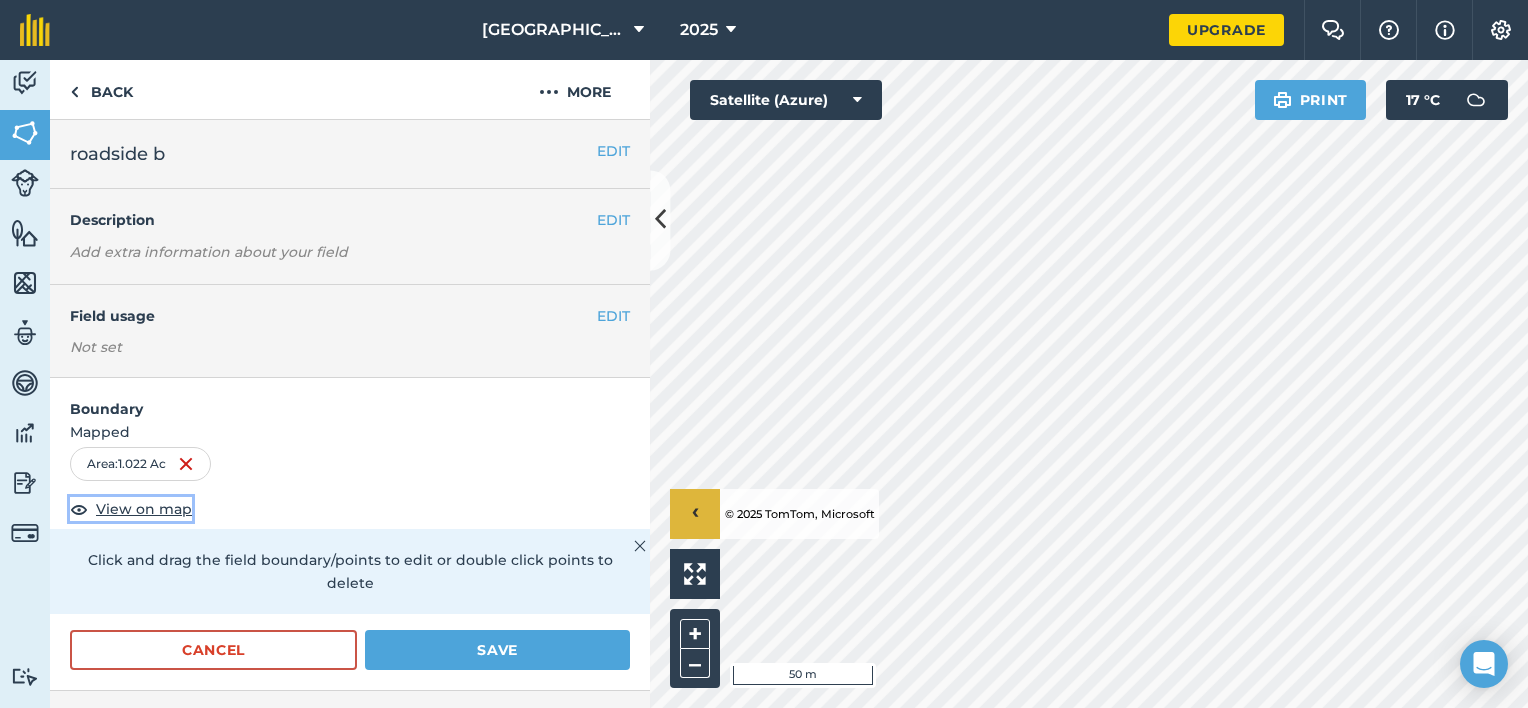 click on "View on map" at bounding box center [144, 509] 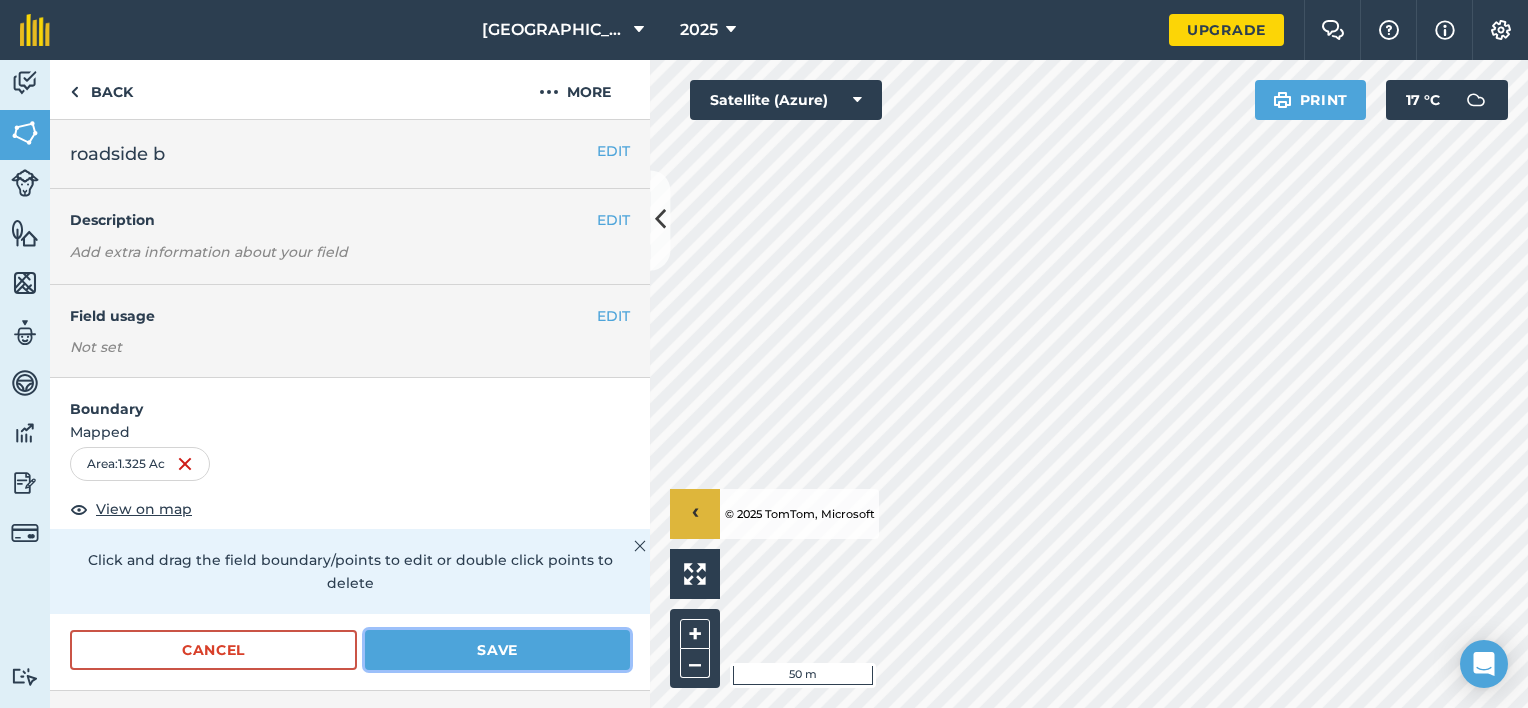 click on "Save" at bounding box center (497, 650) 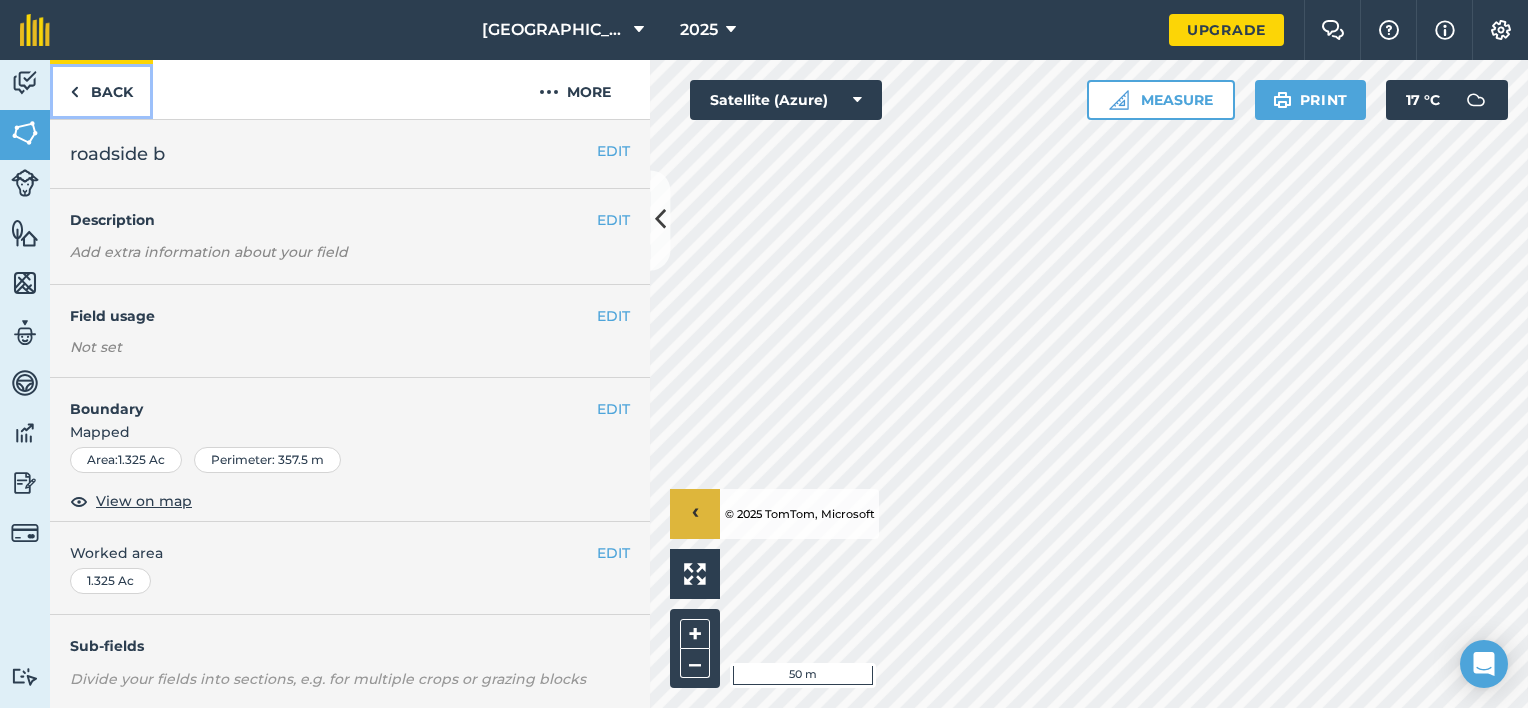 click on "Back" at bounding box center (101, 89) 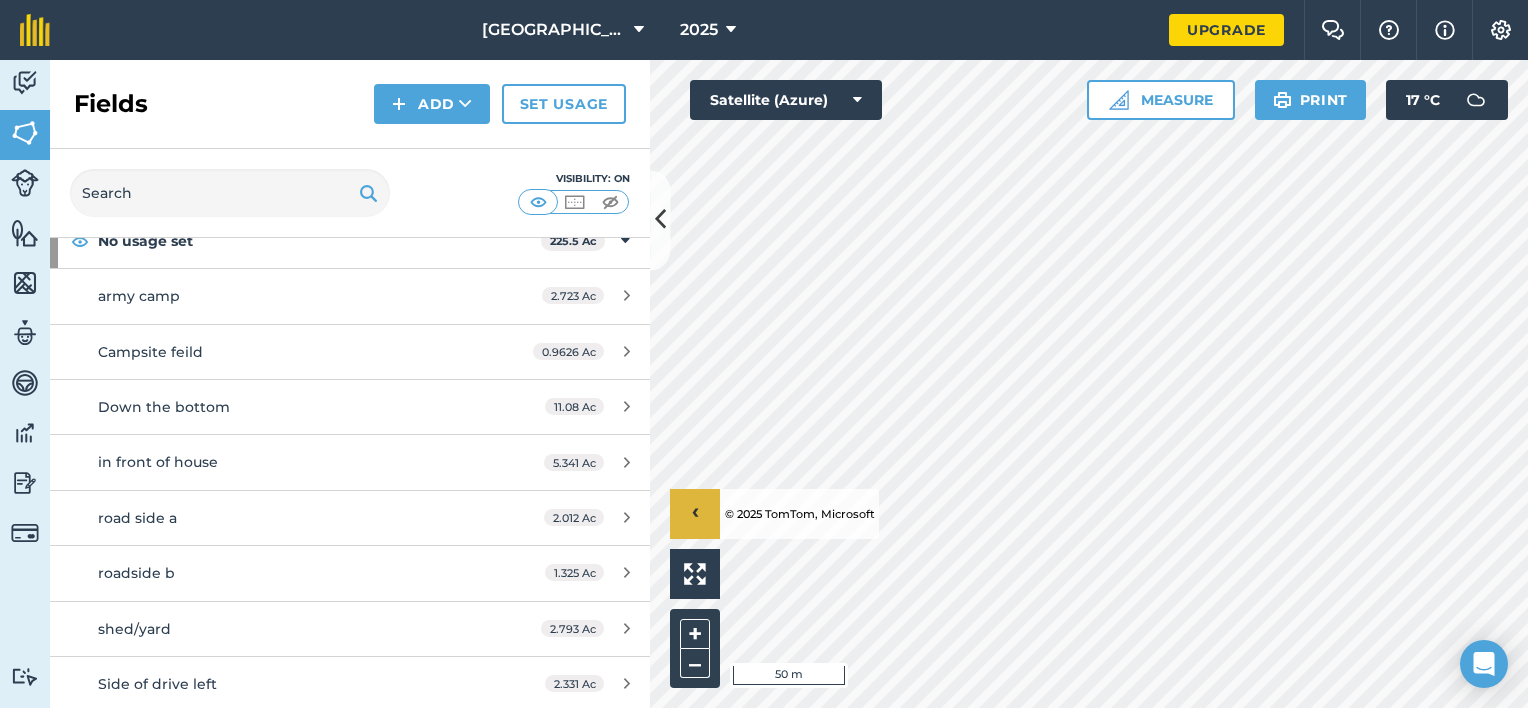 scroll, scrollTop: 133, scrollLeft: 0, axis: vertical 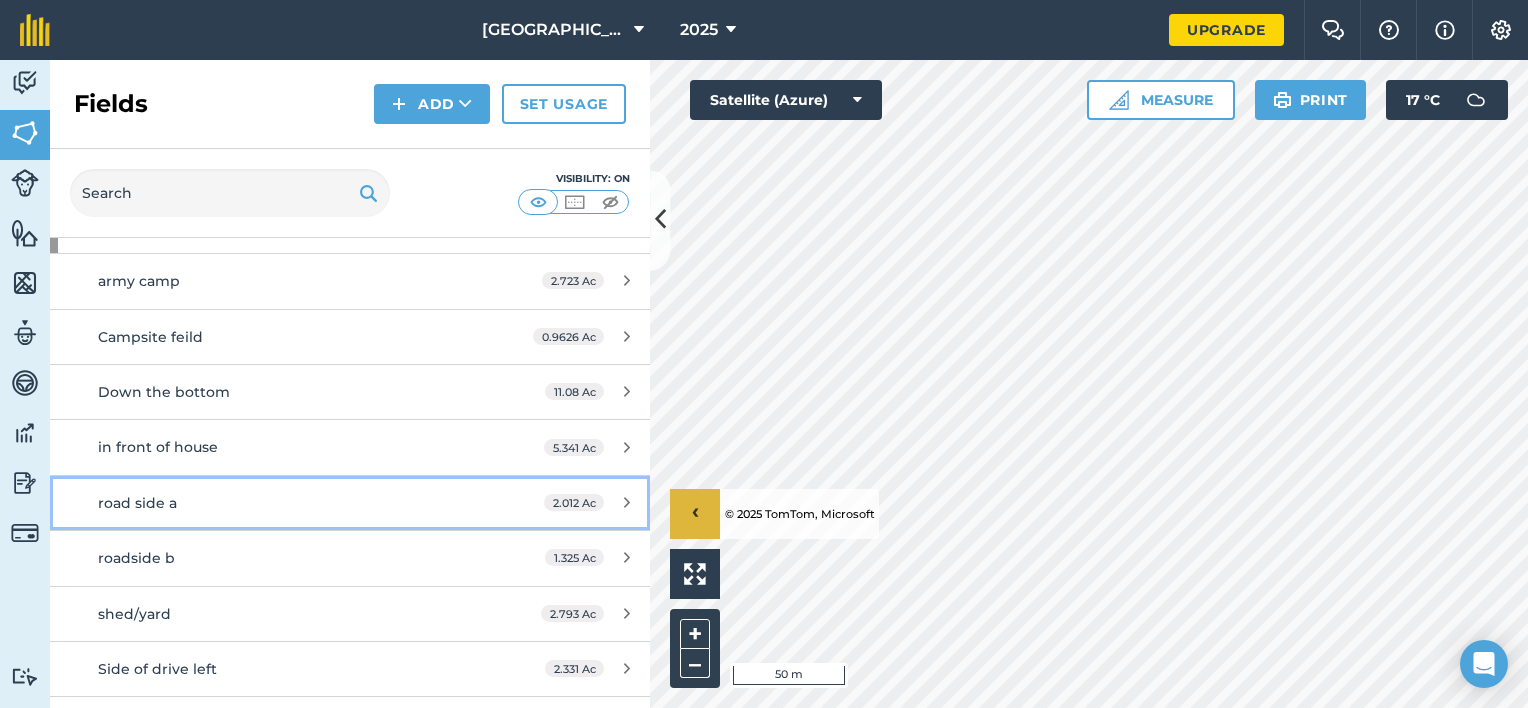 click on "road side a" at bounding box center [286, 503] 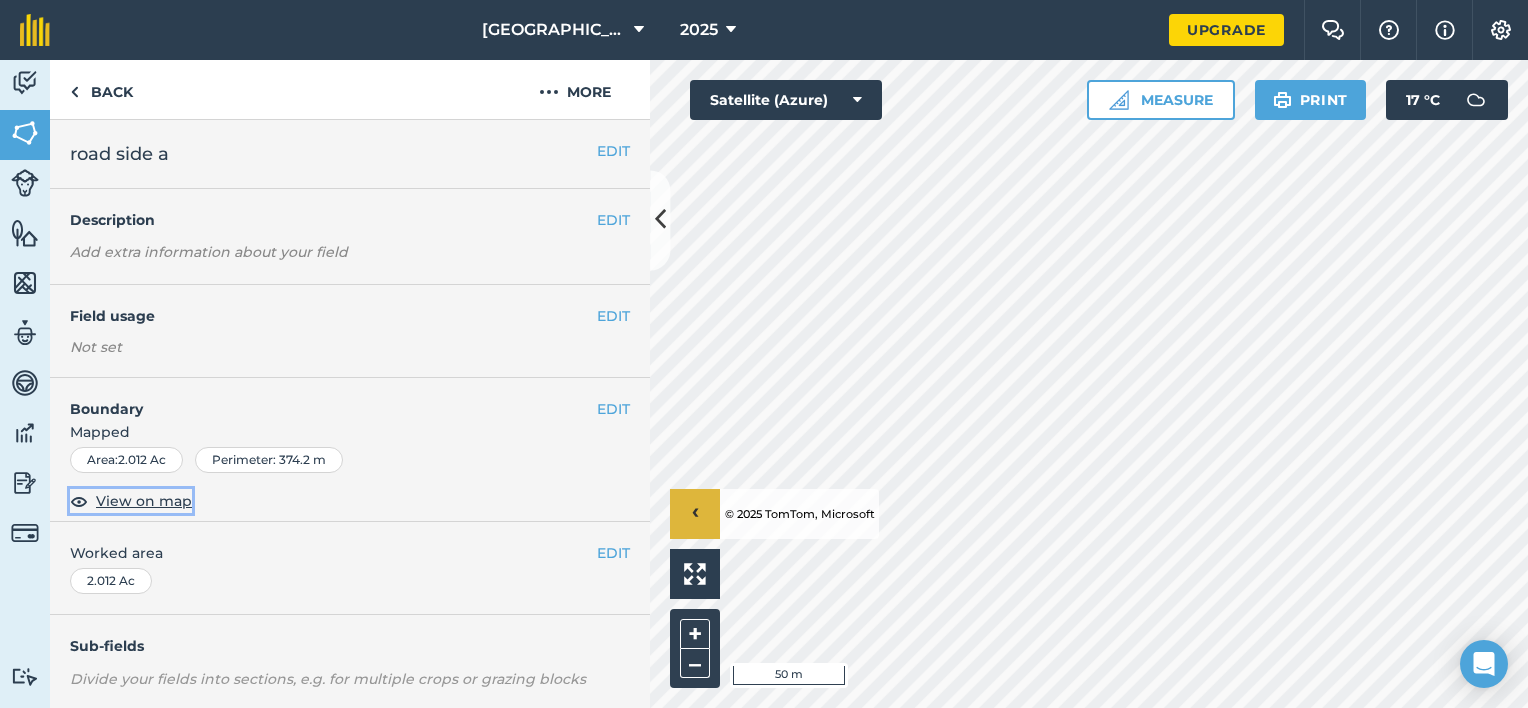 click on "View on map" at bounding box center (144, 501) 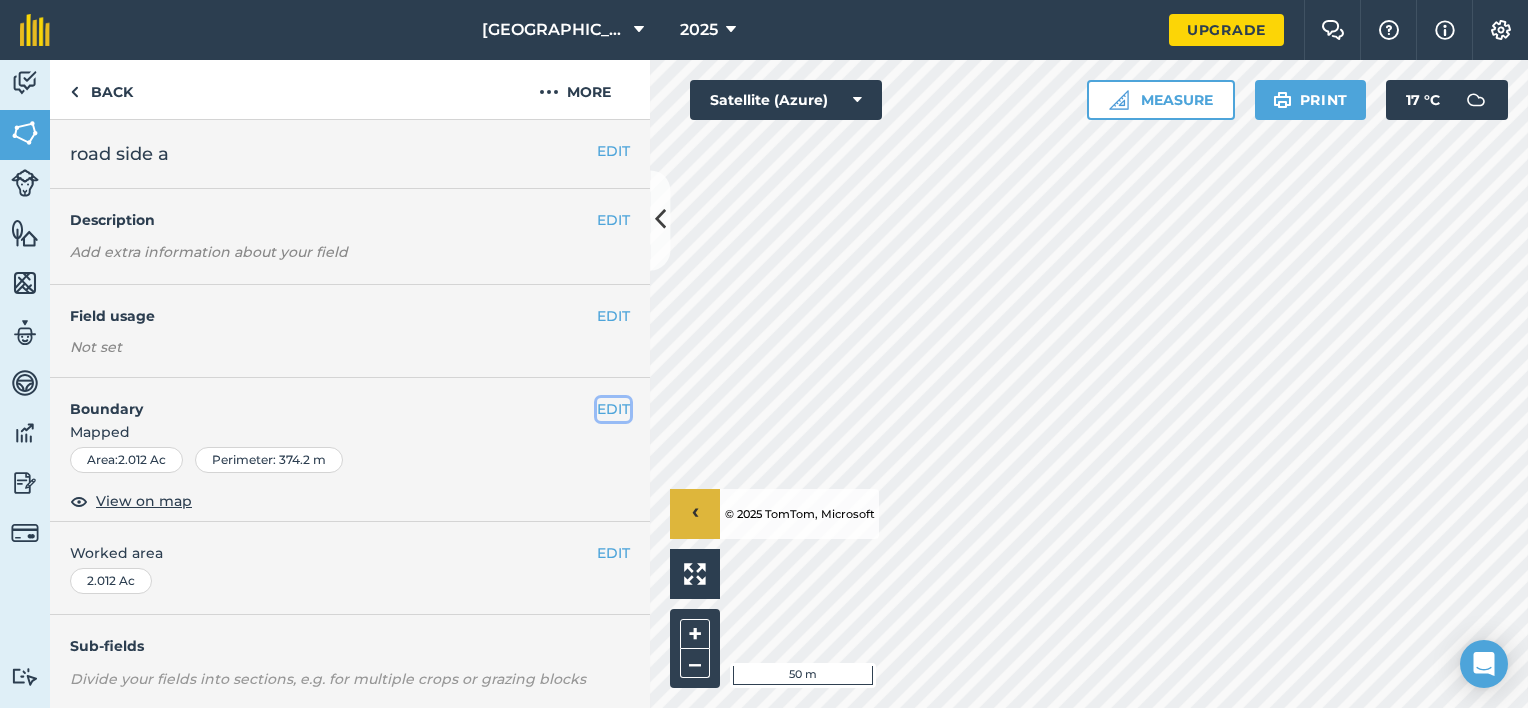 click on "EDIT" at bounding box center (613, 409) 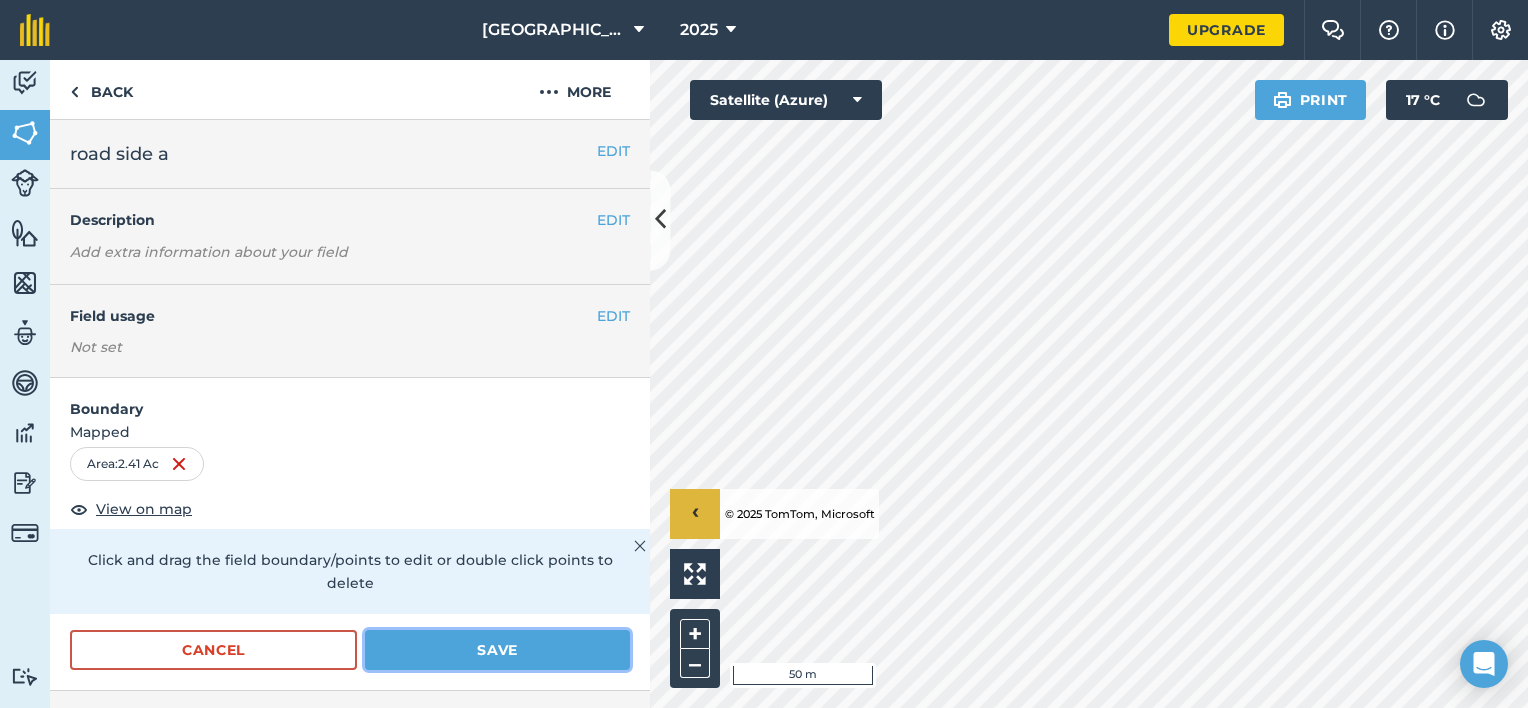 click on "Save" at bounding box center [497, 650] 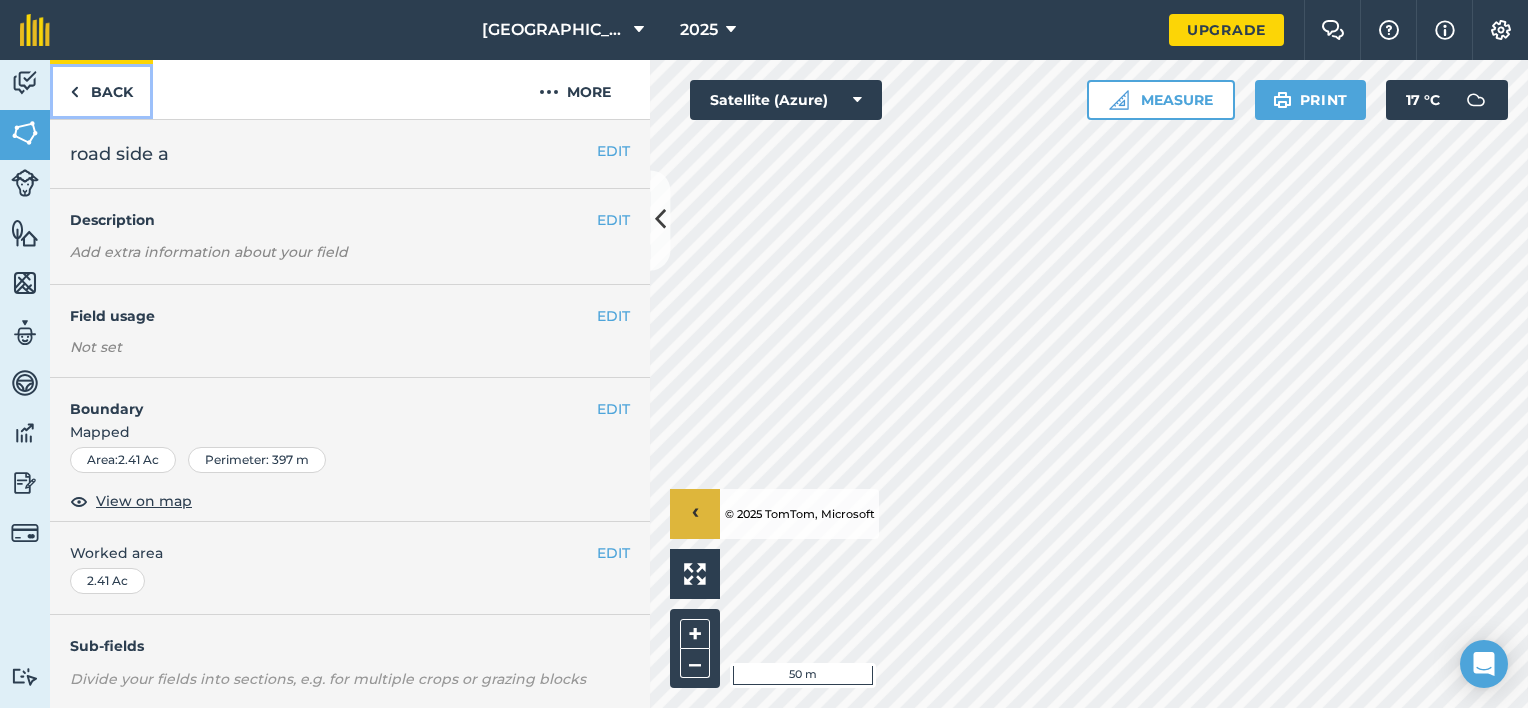 click on "Back" at bounding box center [101, 89] 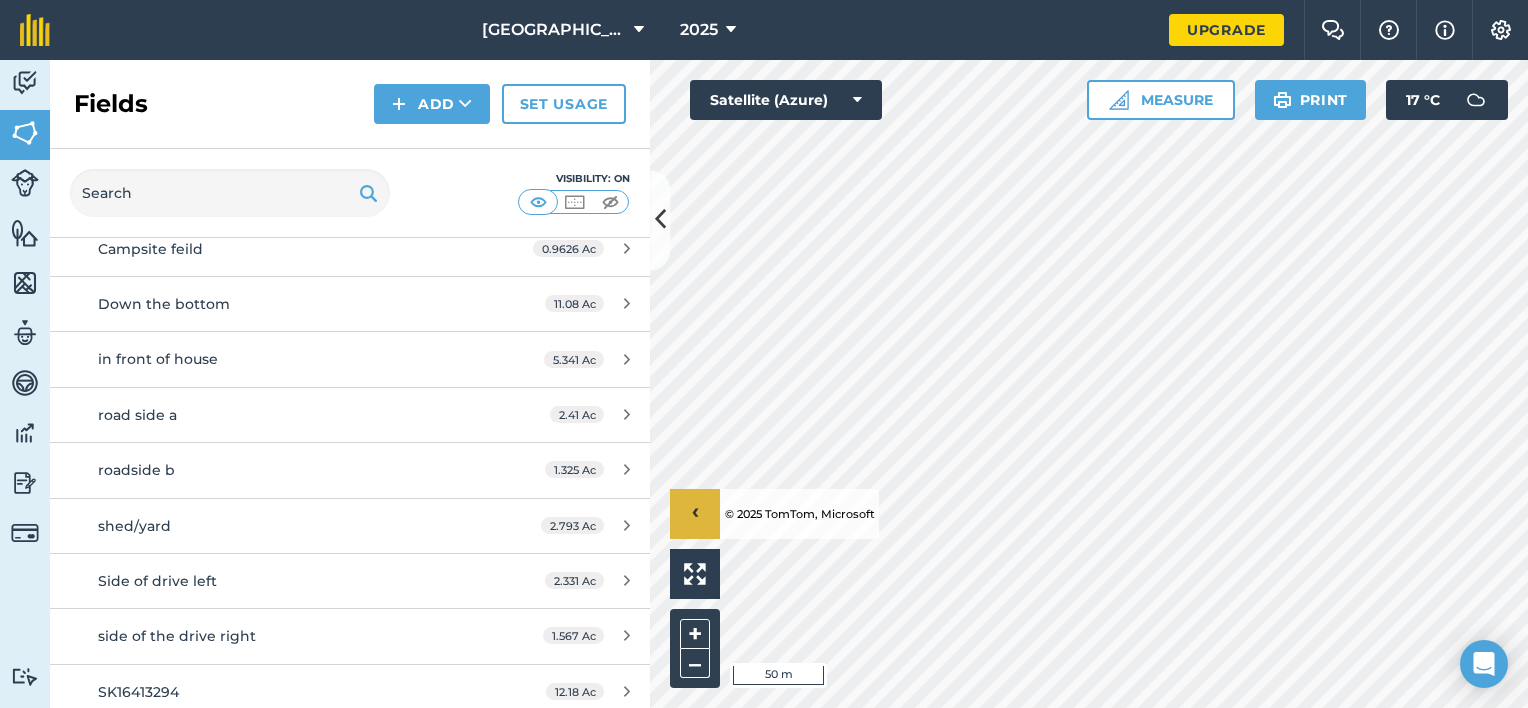 scroll, scrollTop: 200, scrollLeft: 0, axis: vertical 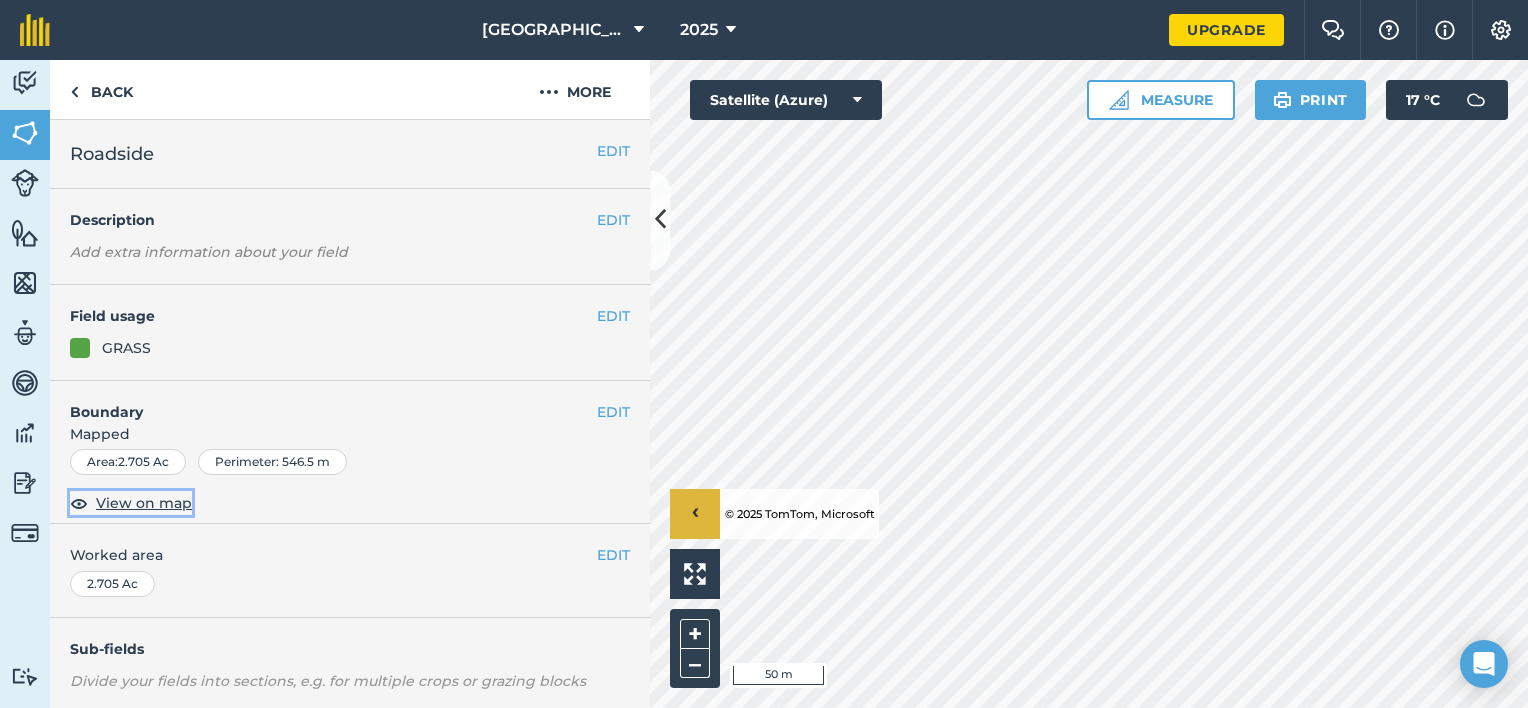 click on "View on map" at bounding box center (144, 503) 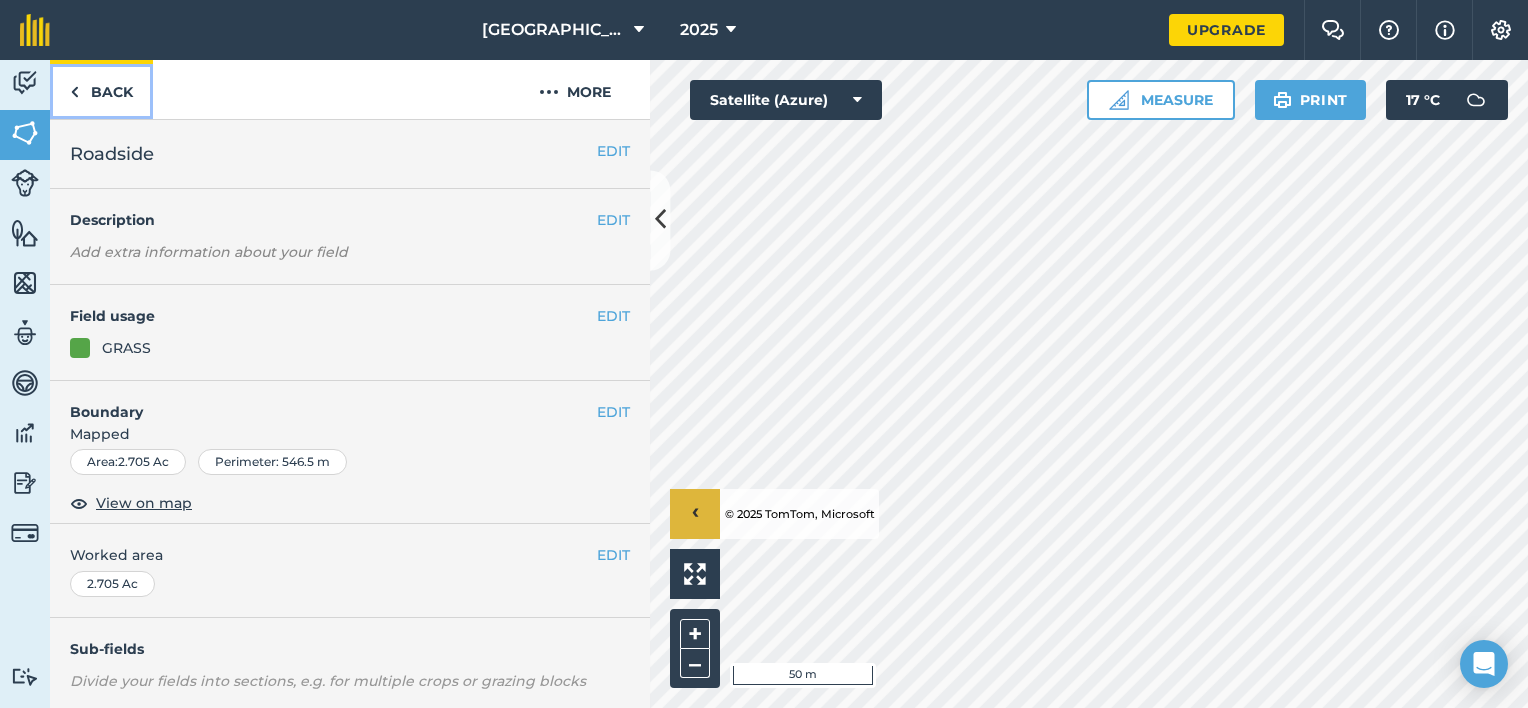 click at bounding box center [74, 92] 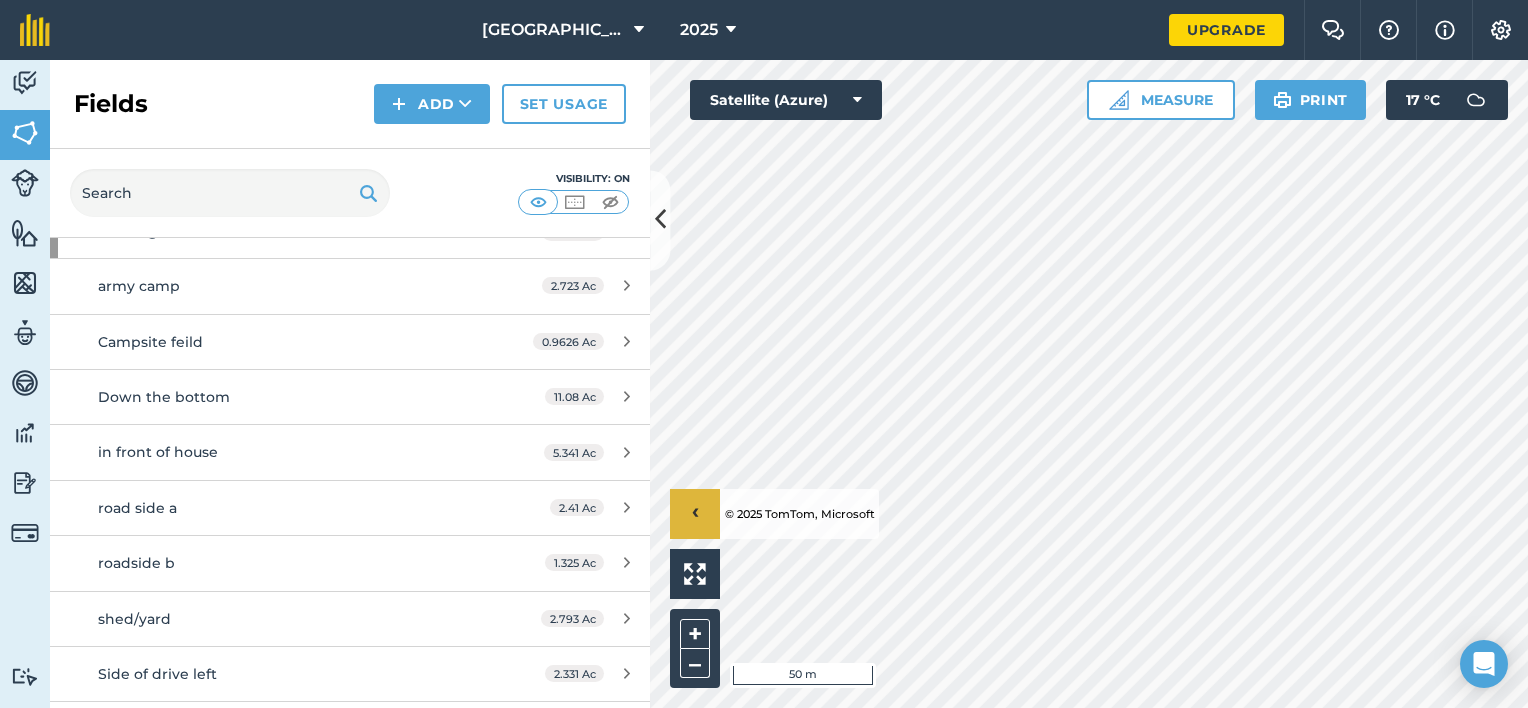 scroll, scrollTop: 133, scrollLeft: 0, axis: vertical 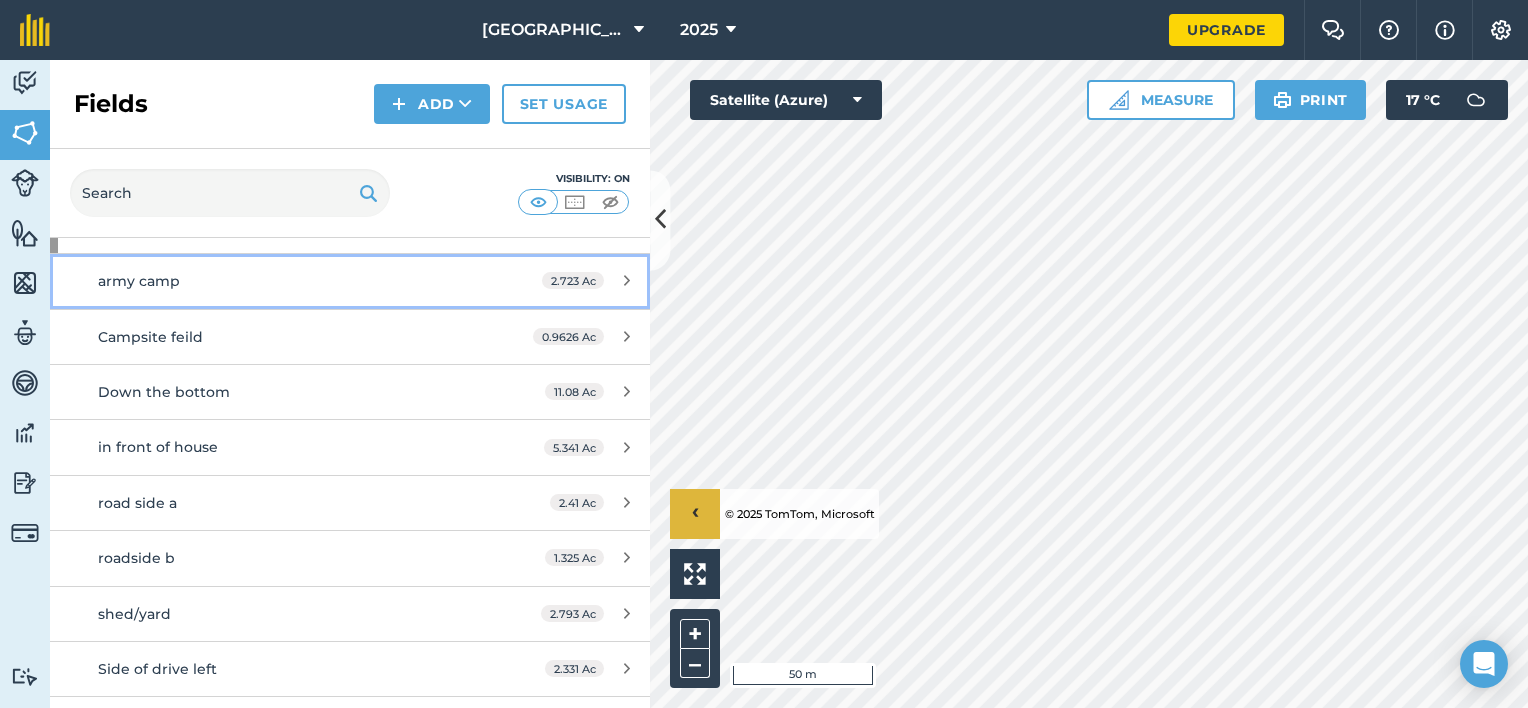 click on "army camp" at bounding box center (139, 281) 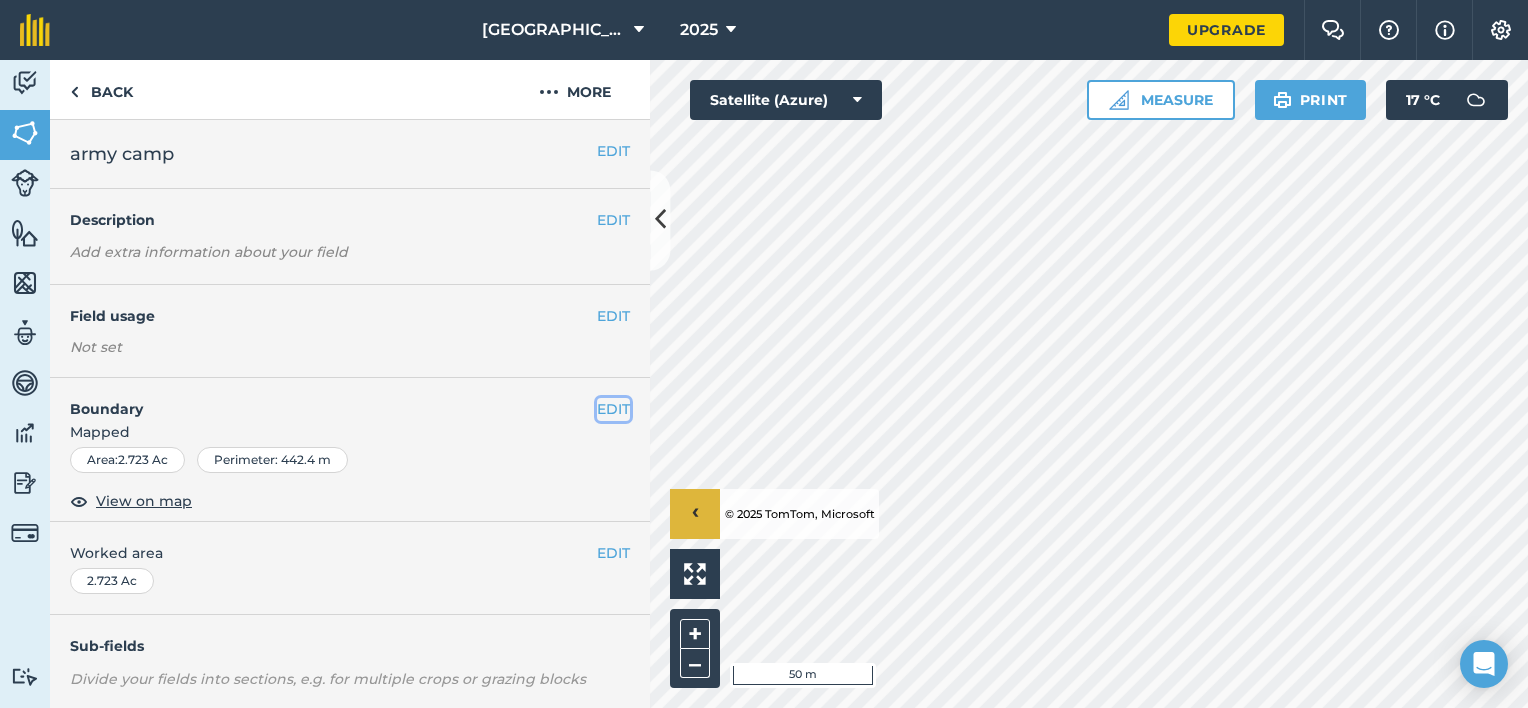 click on "EDIT" at bounding box center [613, 409] 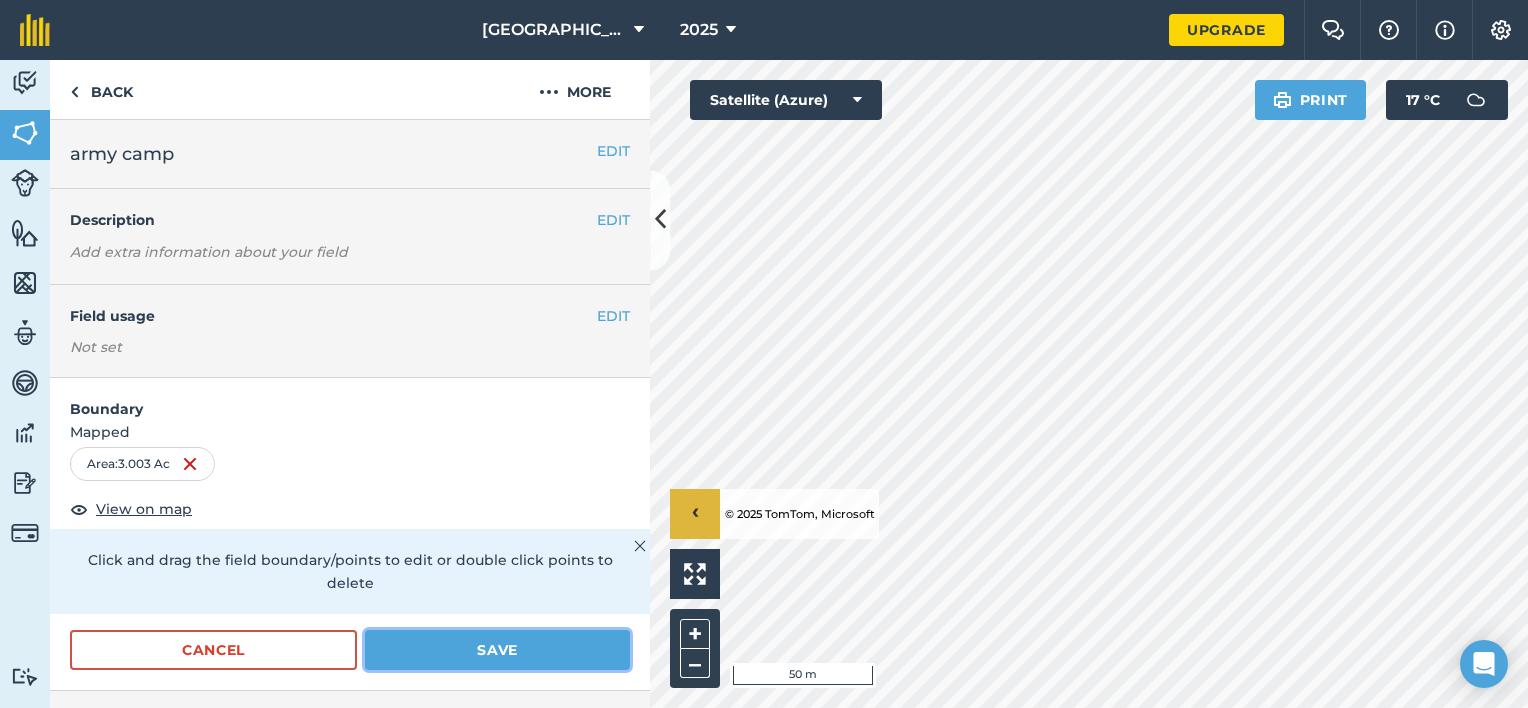 click on "Save" at bounding box center [497, 650] 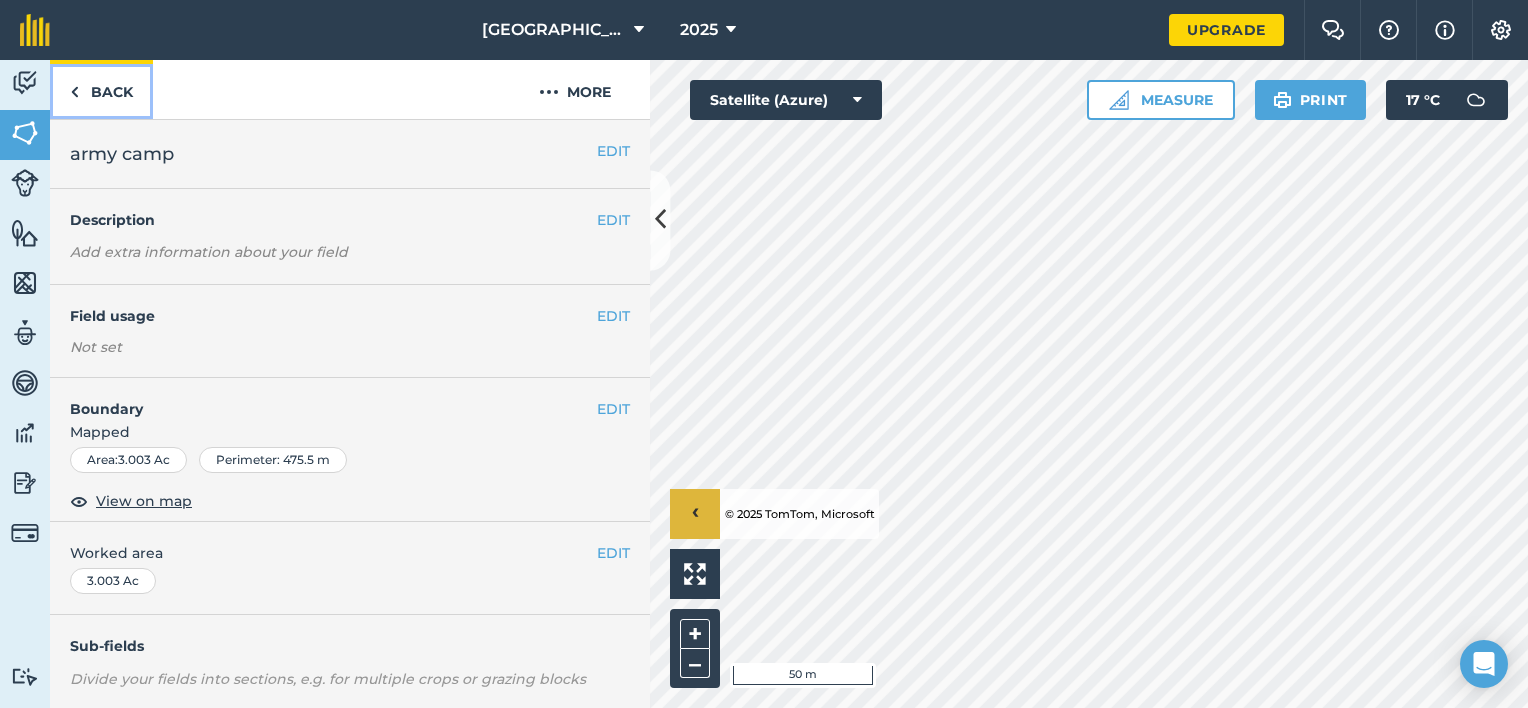 click on "Back" at bounding box center (101, 89) 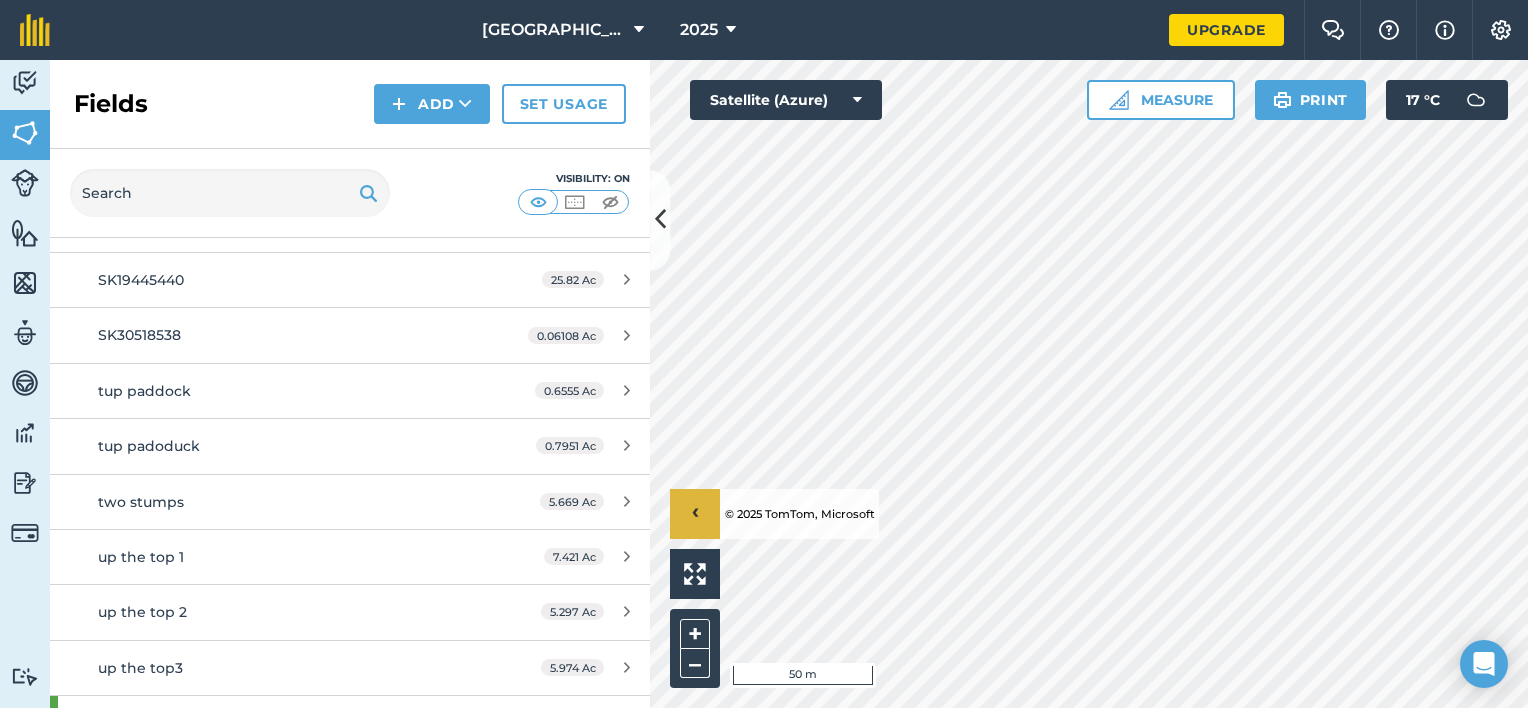 scroll, scrollTop: 1509, scrollLeft: 0, axis: vertical 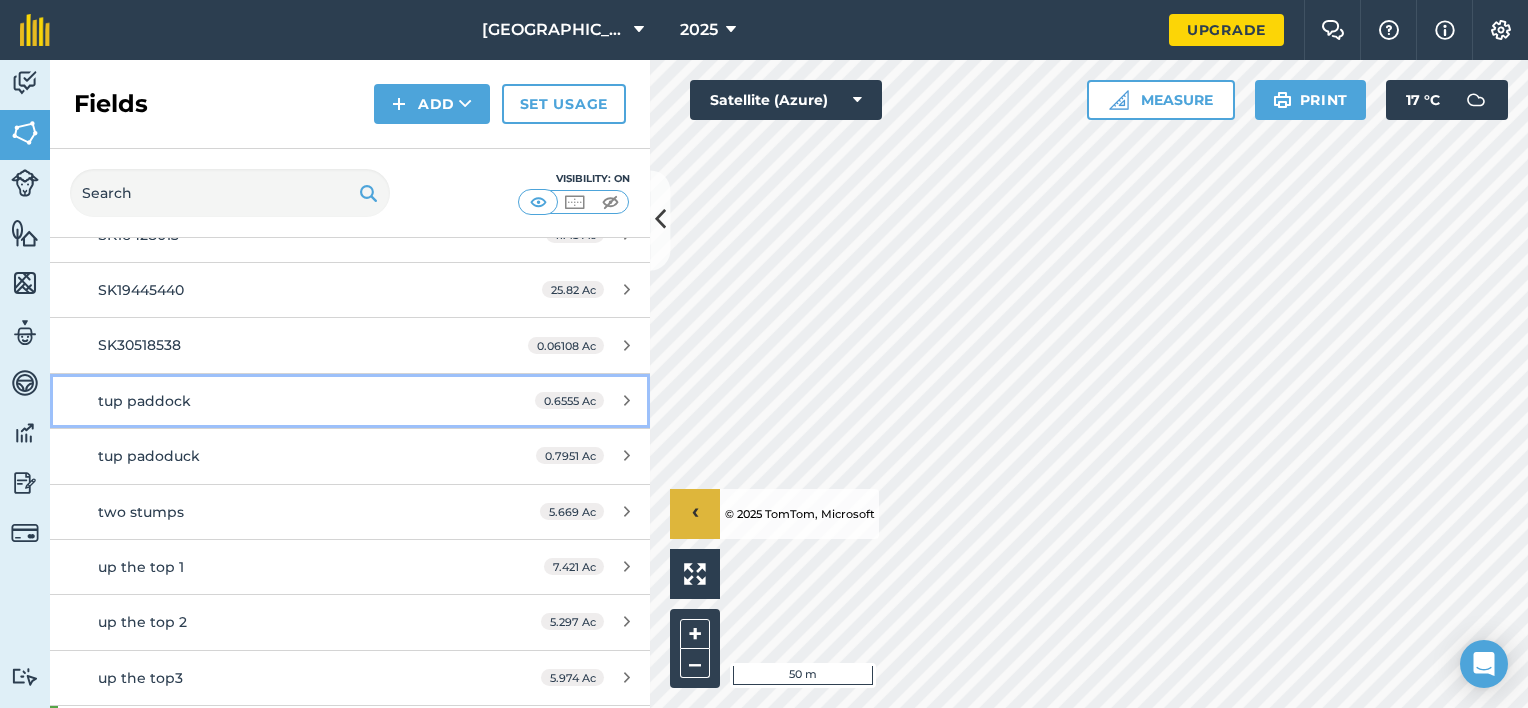 click on "tup paddock" at bounding box center (144, 401) 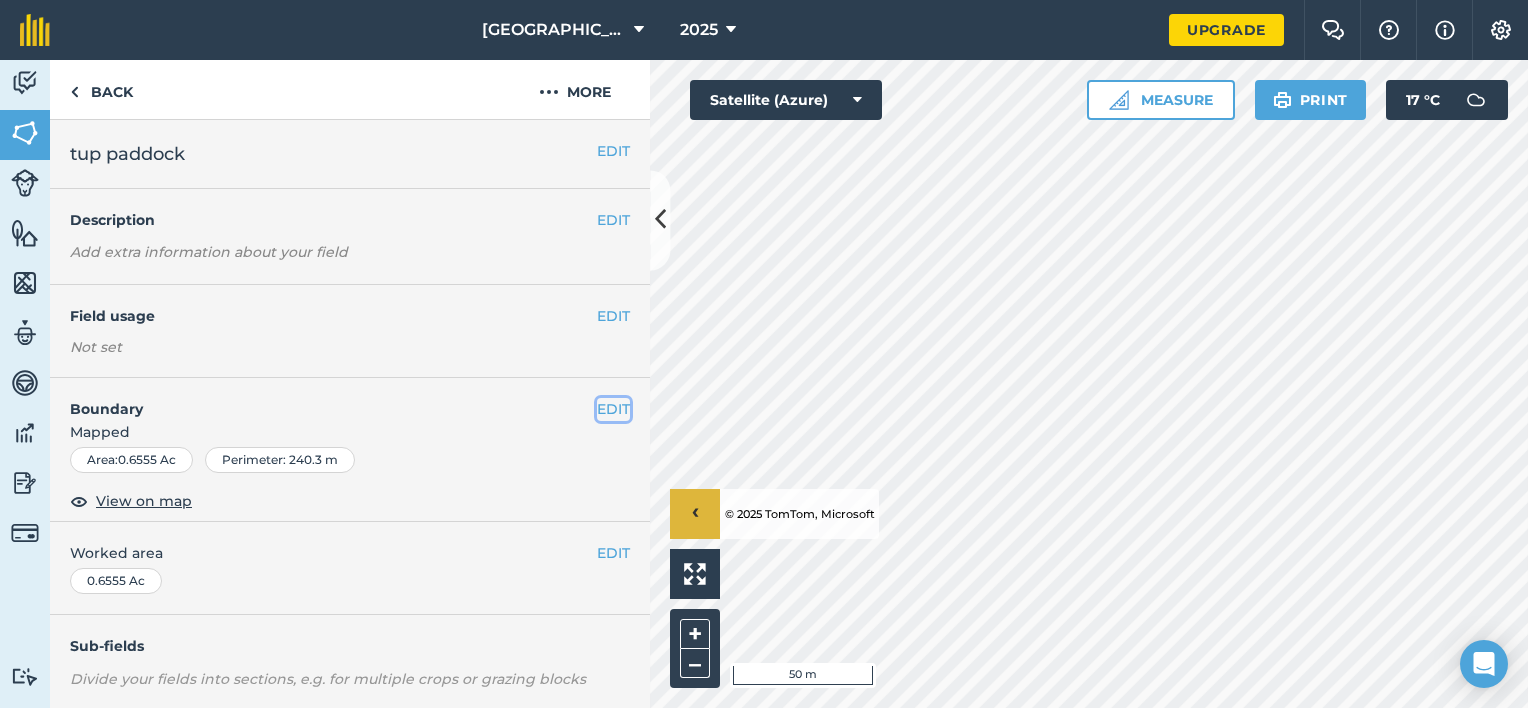 click on "EDIT" at bounding box center (613, 409) 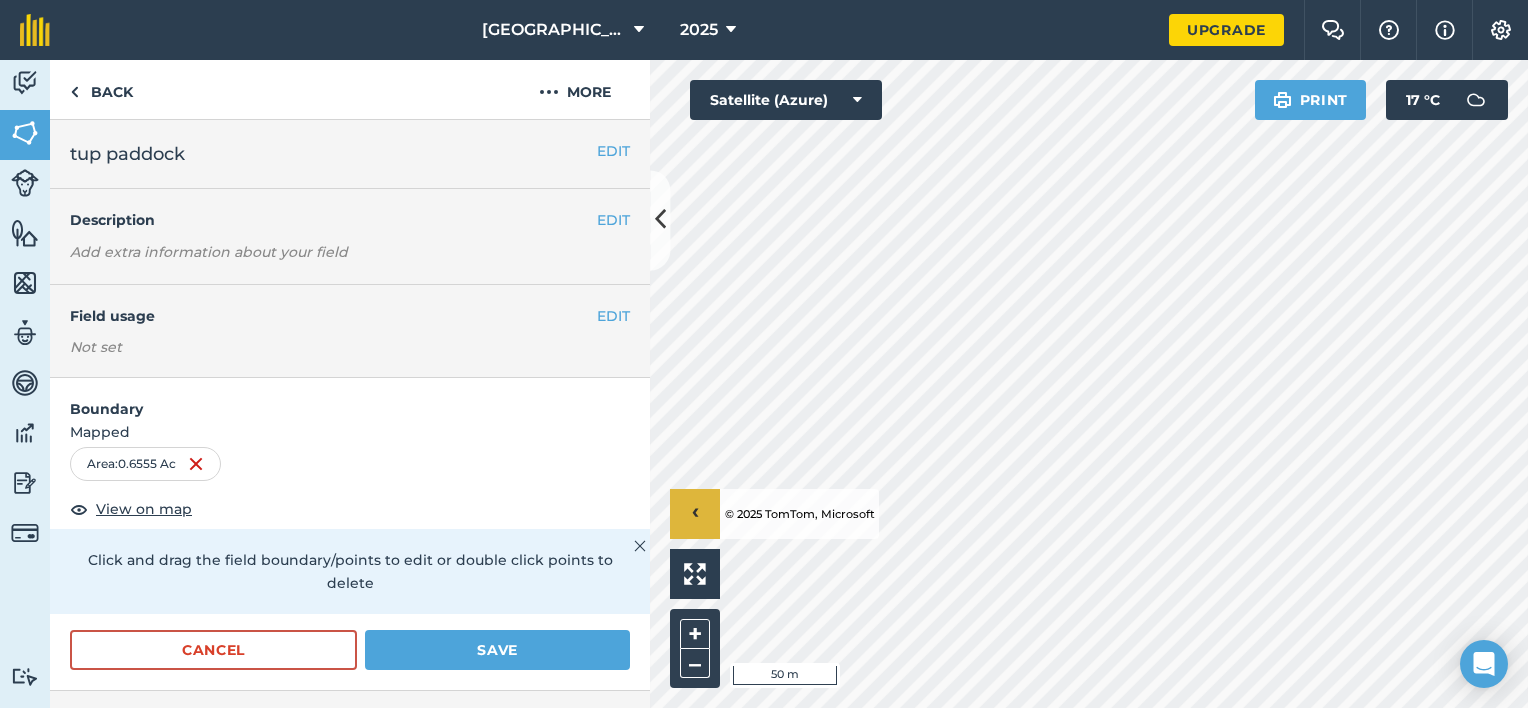 click on "Headlow Fields Farm  2025 Upgrade Farm Chat Help Info Settings Map printing is not available on our free plan Please upgrade to our Essentials, Plus or Pro plan to access this feature. Activity Fields Livestock Features Maps Team Vehicles Data Reporting Billing Tutorials Tutorials   Back   More EDIT tup paddock EDIT Description Add extra information about your field EDIT Field usage Not set Boundary   Mapped Area :  0.6555   Ac   View on map Click and drag the field boundary/points to edit or double click points to delete Cancel Save EDIT Worked area 0.6555   Ac Sub-fields   Divide your fields into sections, e.g. for multiple crops or grazing blocks   Add sub-fields Add field job Add note   Field Health To-Do Field History Reports There are no outstanding tasks for this field. Hello › © 2025 TomTom, Microsoft 50 m + – Satellite (Azure) Print 17   ° C" at bounding box center (764, 354) 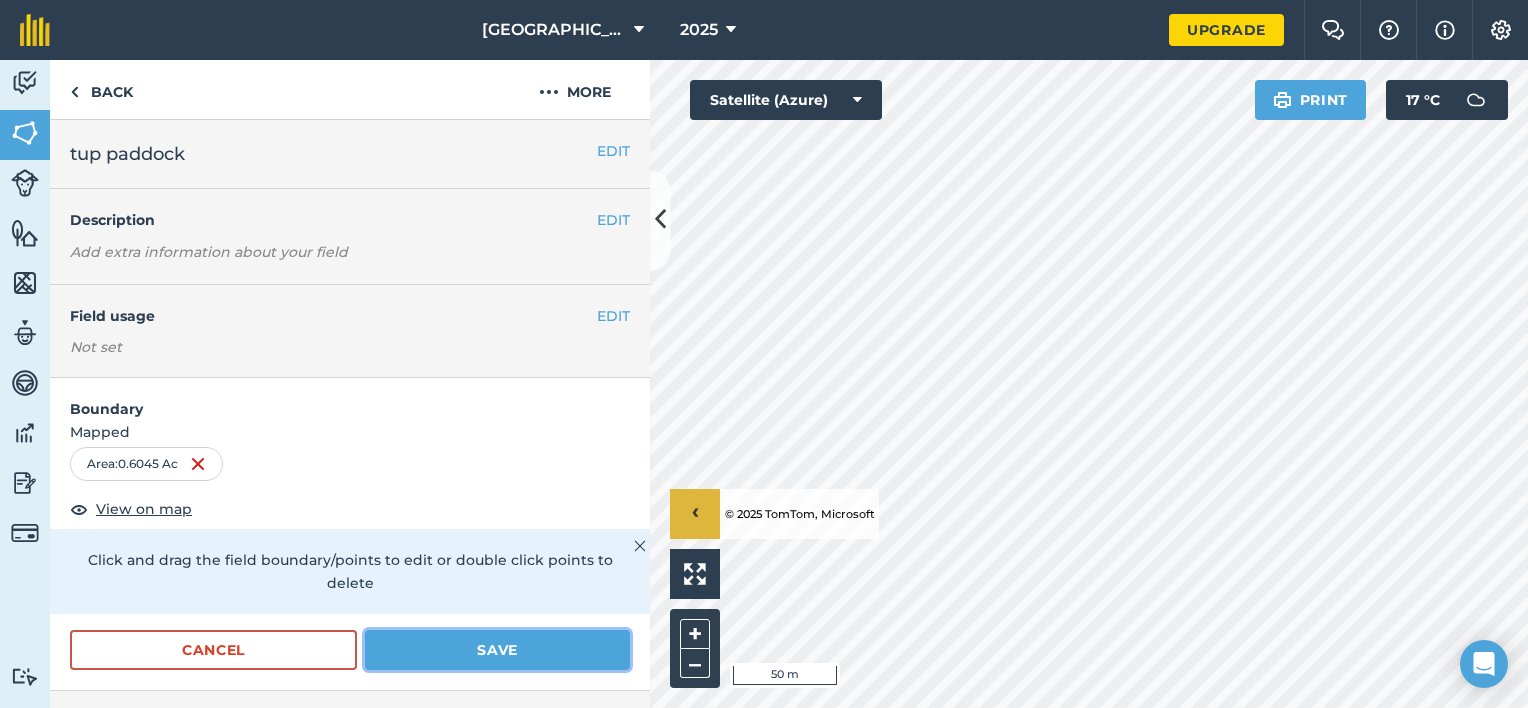 click on "Save" at bounding box center [497, 650] 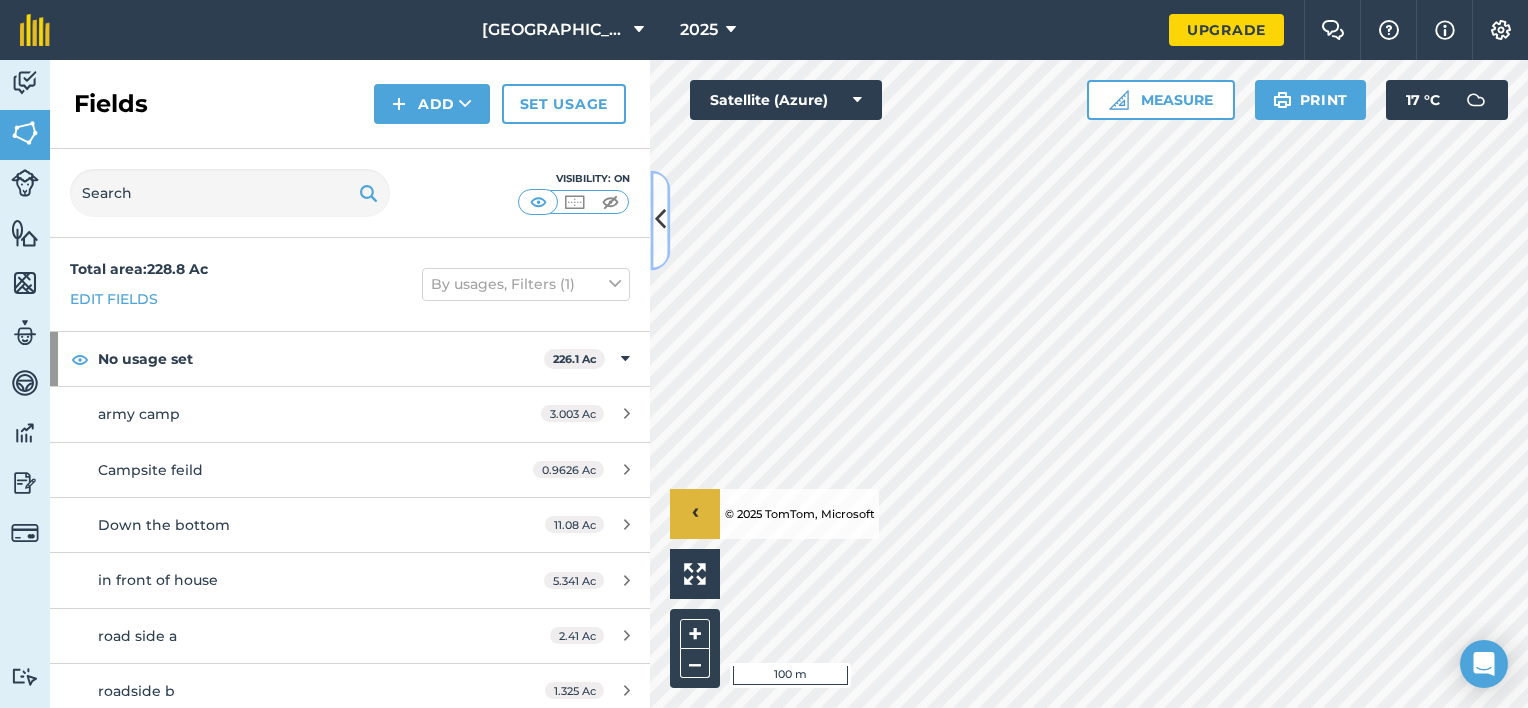 click at bounding box center [660, 220] 